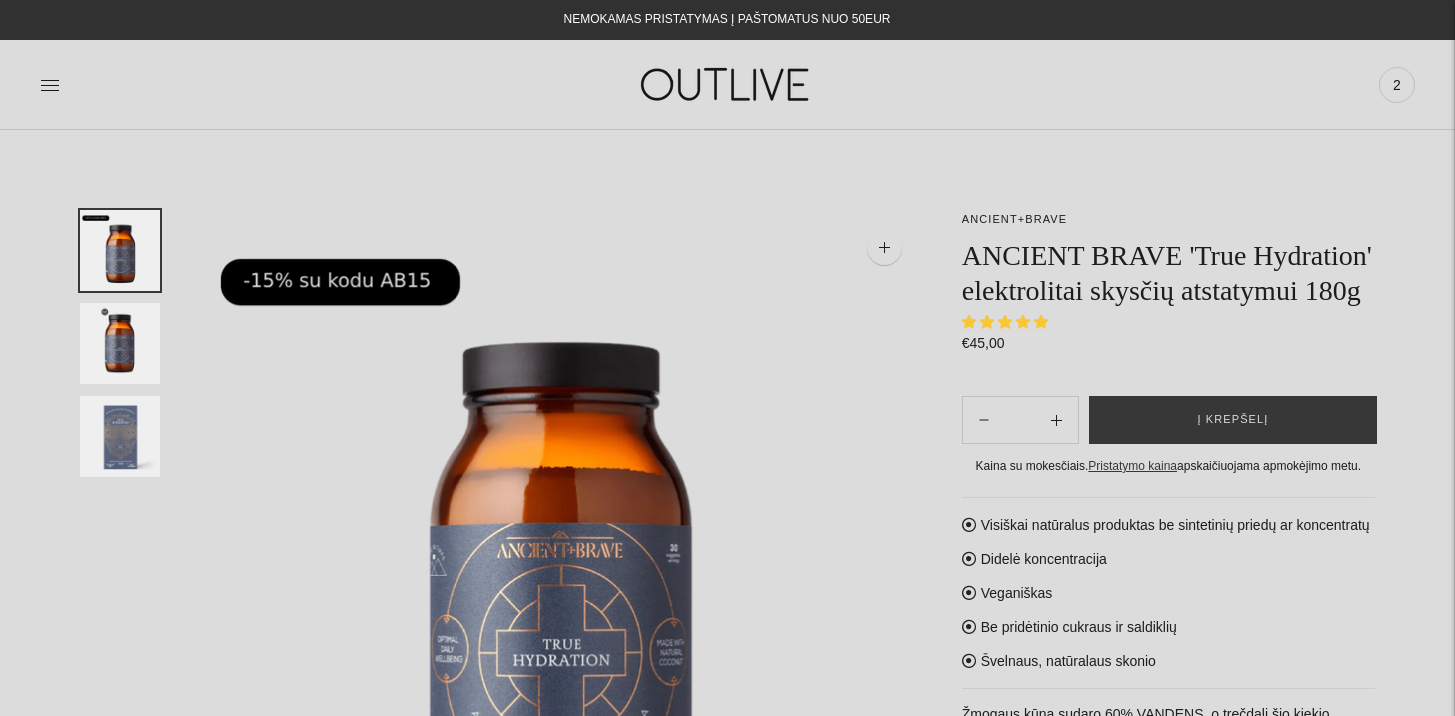 scroll, scrollTop: 0, scrollLeft: 0, axis: both 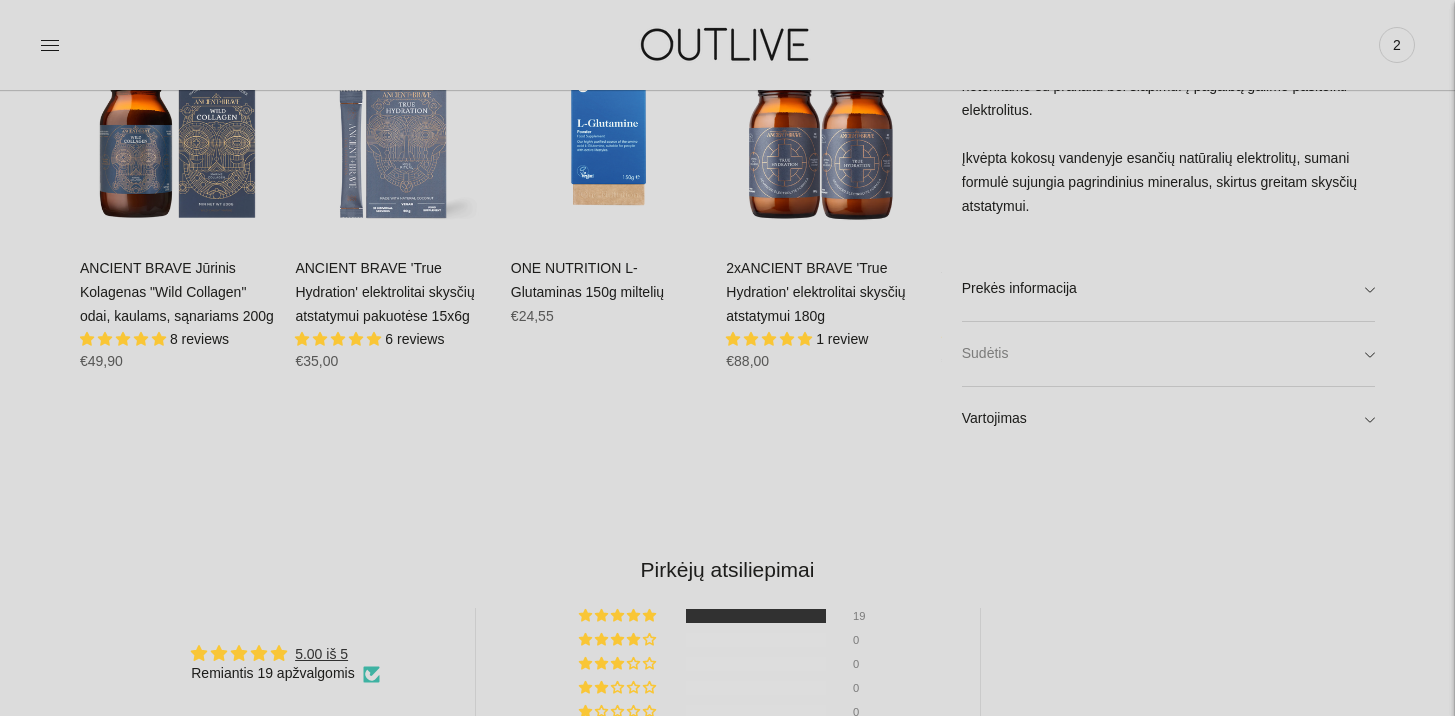 click on "Sudėtis" at bounding box center [1168, 354] 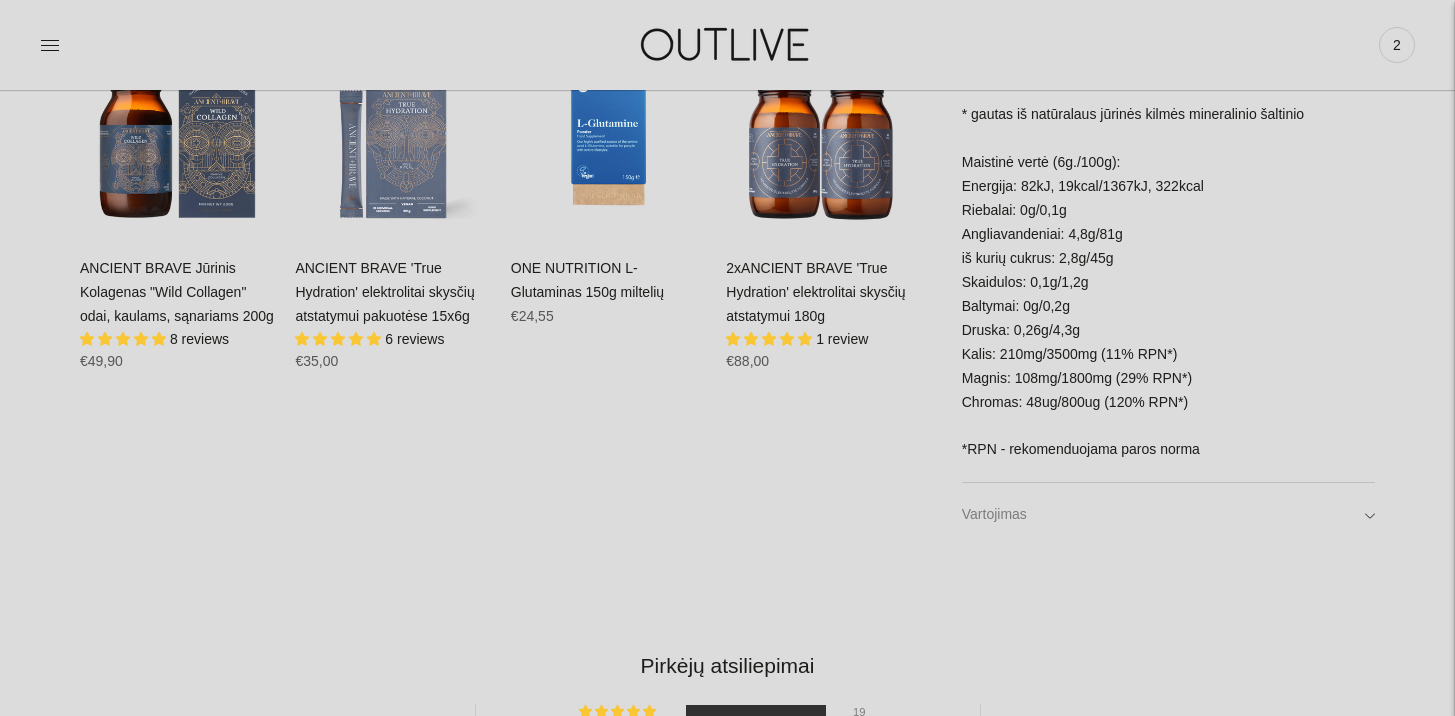 click on "Vartojimas" at bounding box center [1168, 515] 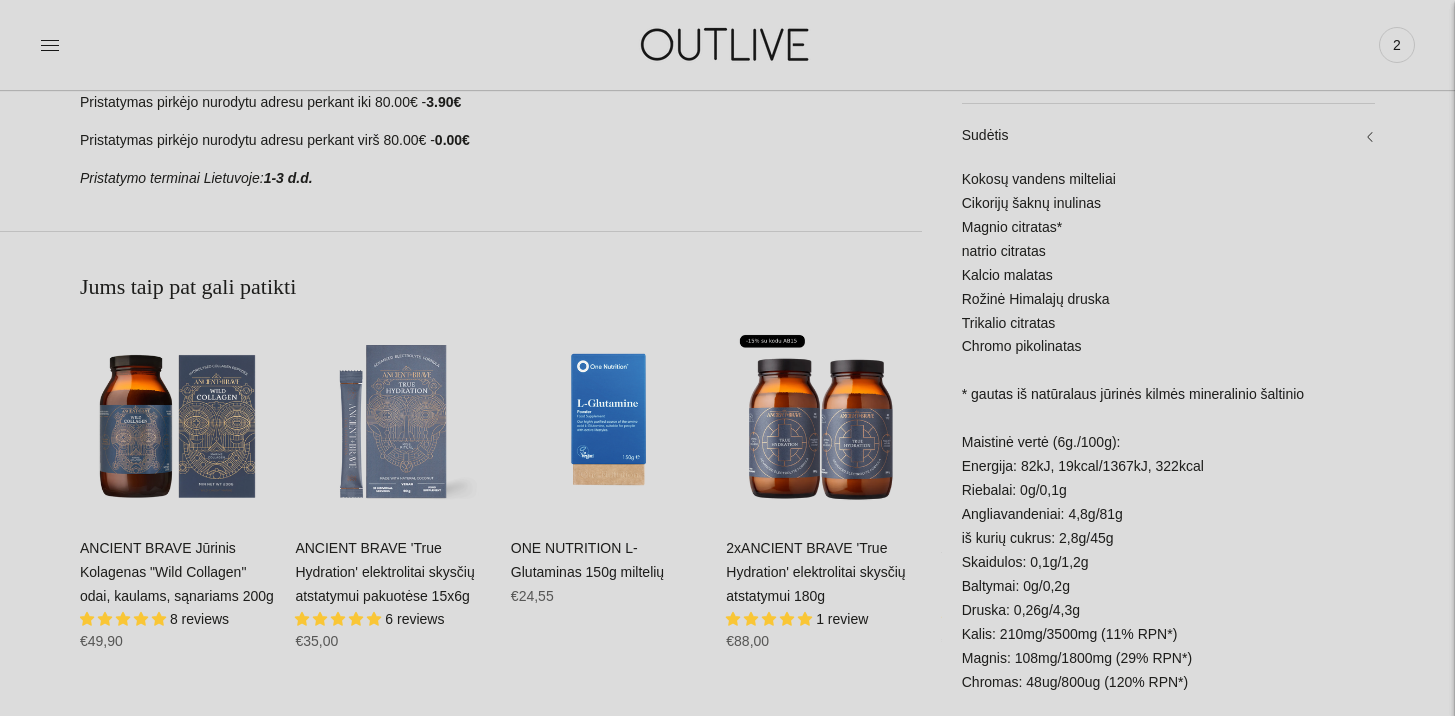 scroll, scrollTop: 1072, scrollLeft: 0, axis: vertical 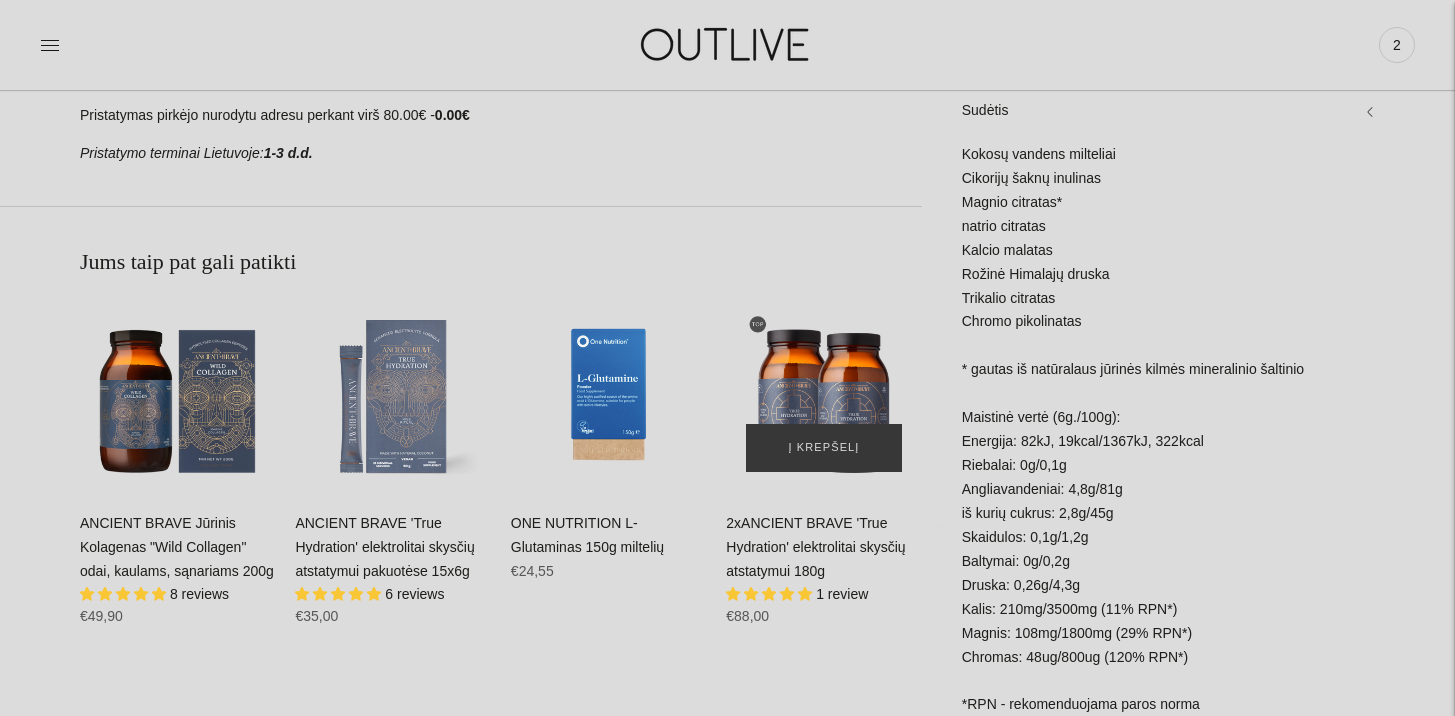 click at bounding box center [823, 394] 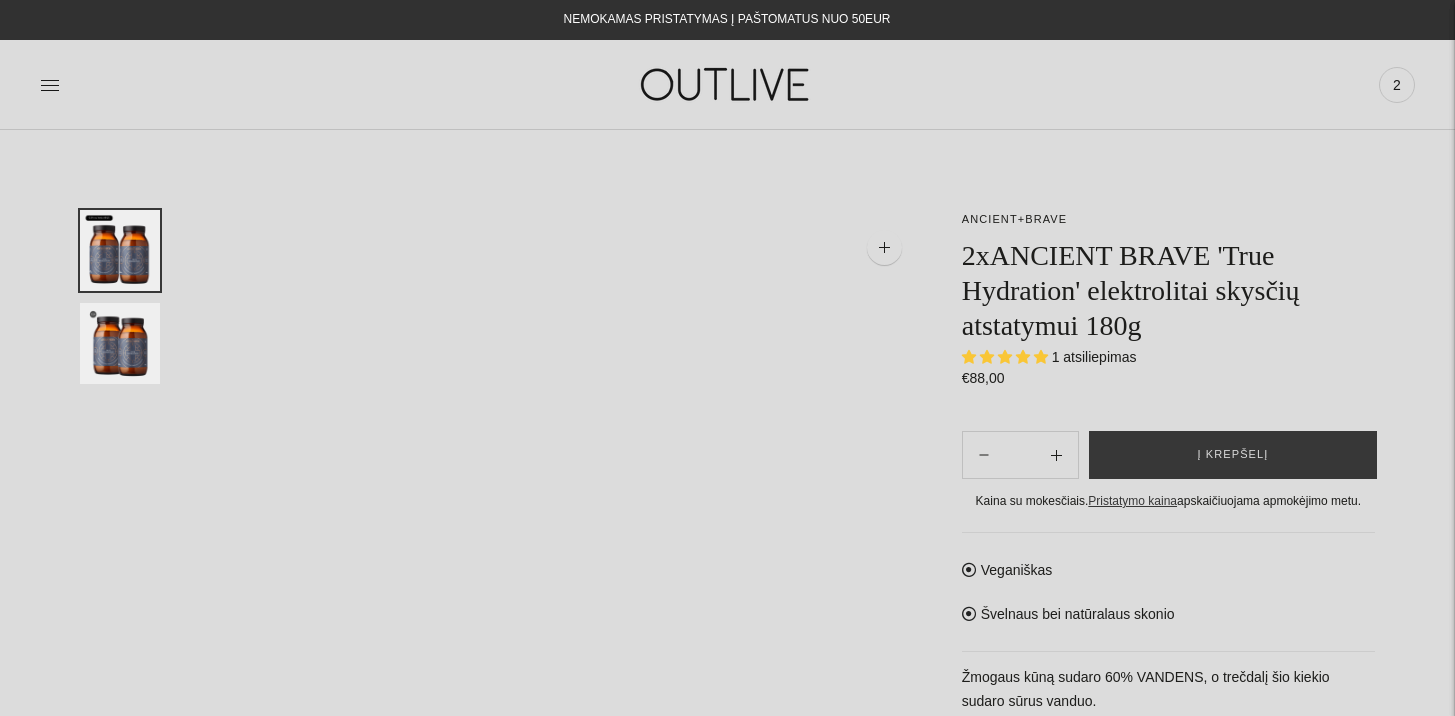 scroll, scrollTop: 0, scrollLeft: 0, axis: both 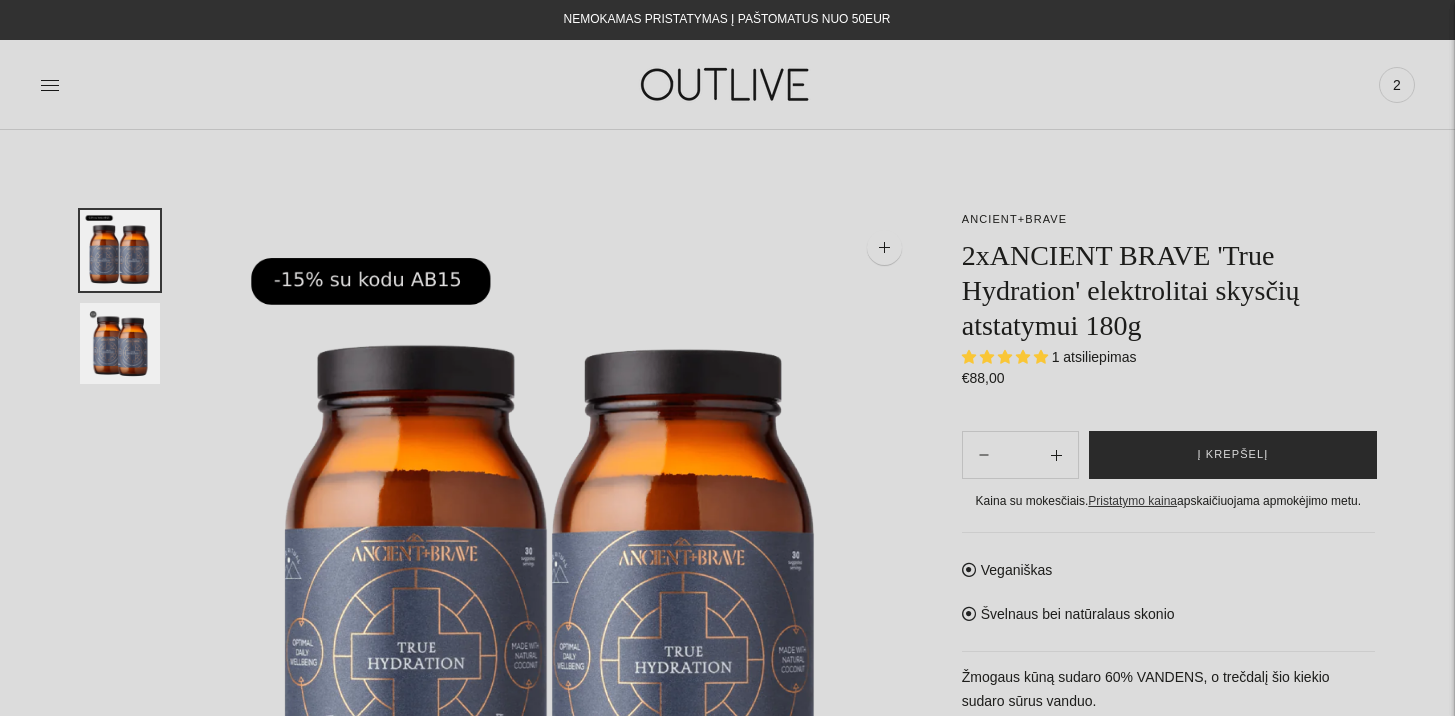 click on "Į krepšelį" at bounding box center (1233, 455) 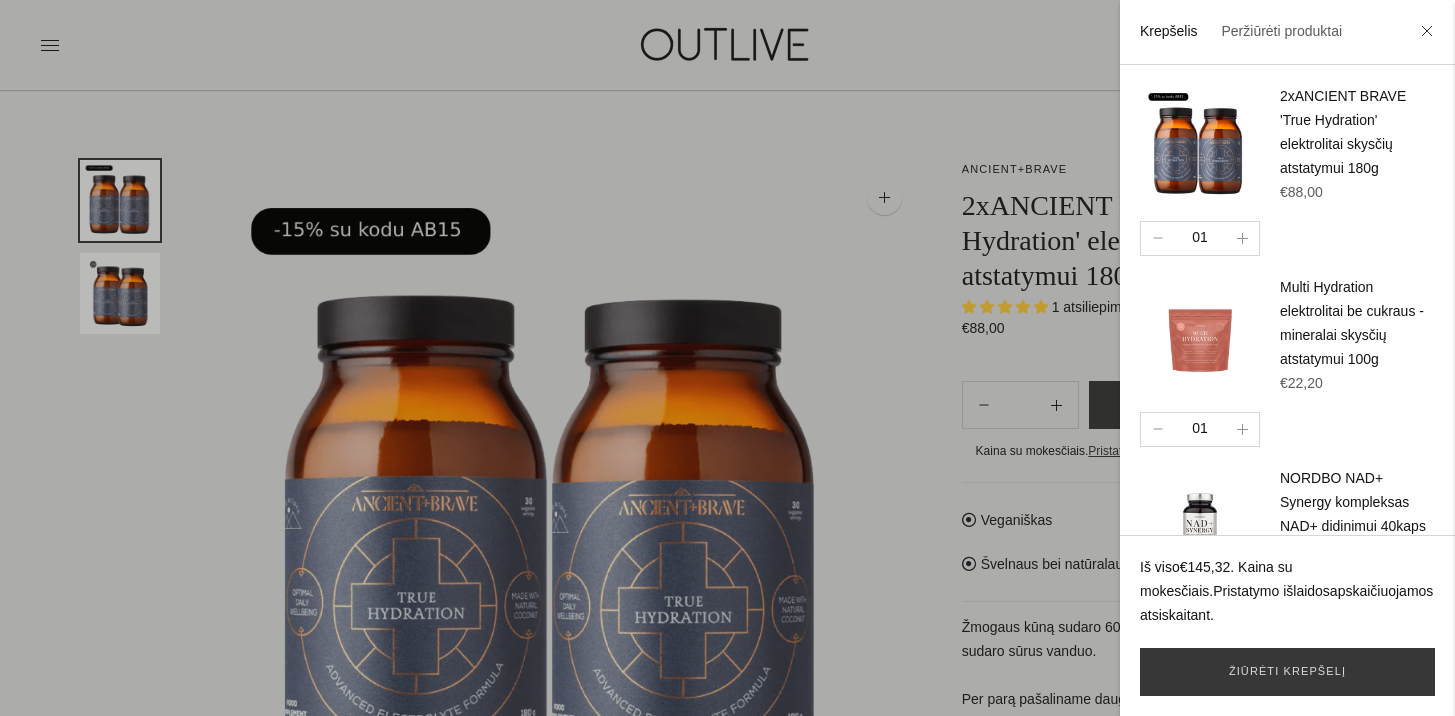 scroll, scrollTop: 137, scrollLeft: 0, axis: vertical 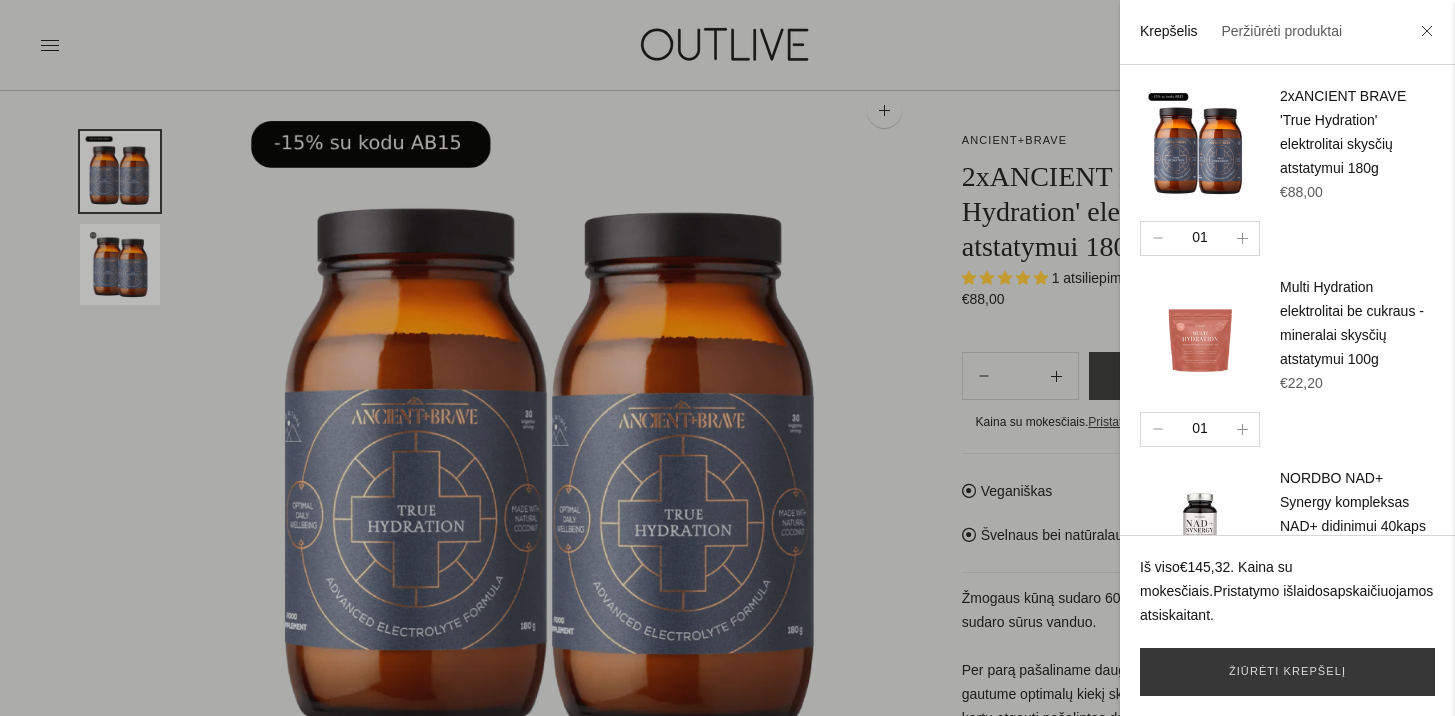 click on "Multi Hydration elektrolitai be cukraus - mineralai skysčių atstatymui 100g" at bounding box center [1352, 323] 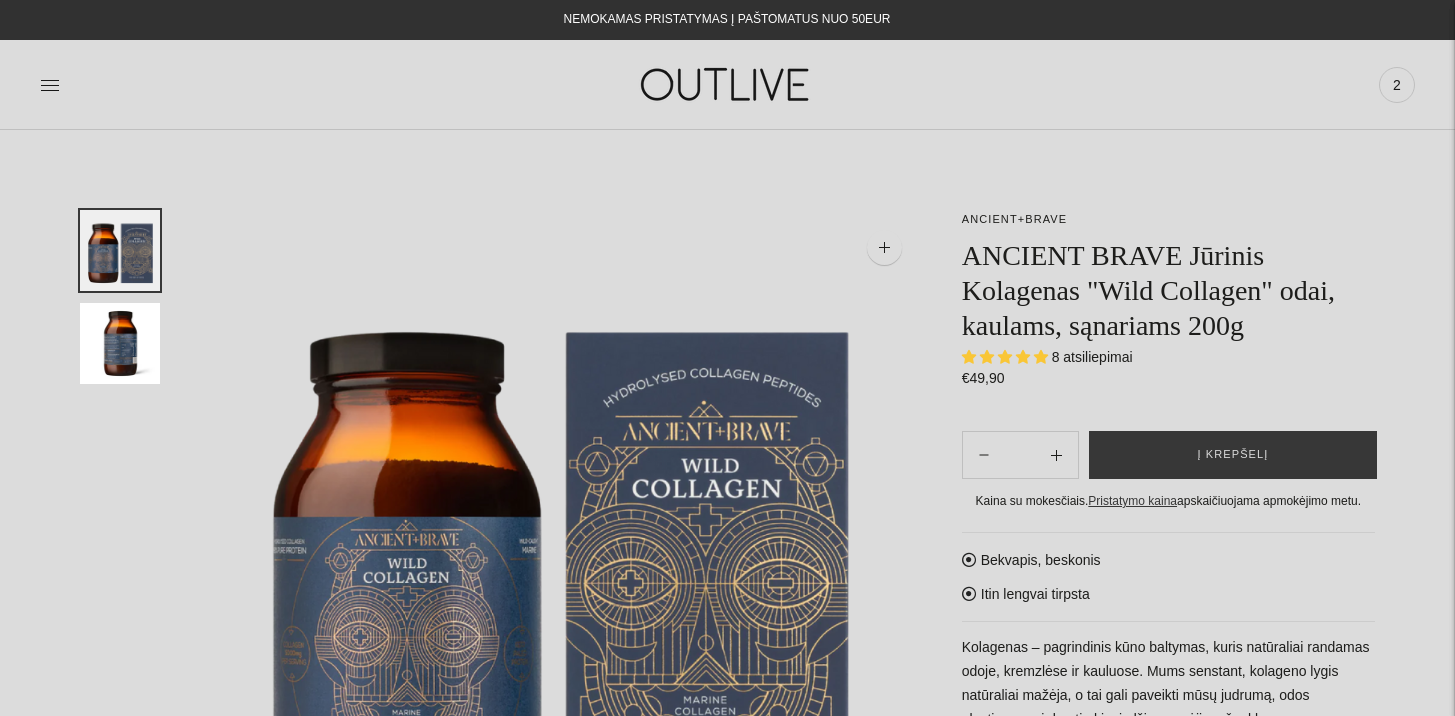 scroll, scrollTop: 0, scrollLeft: 0, axis: both 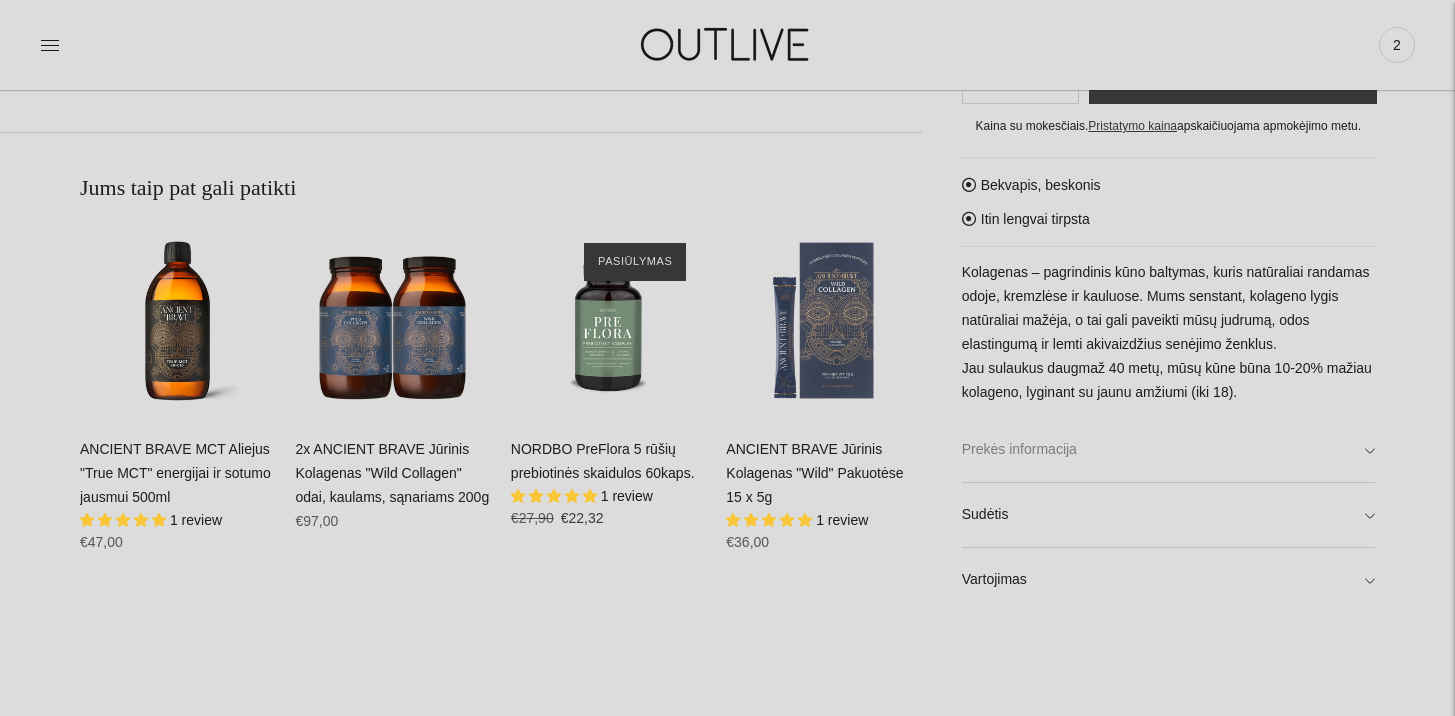 click on "Prekės informacija" at bounding box center (1168, 450) 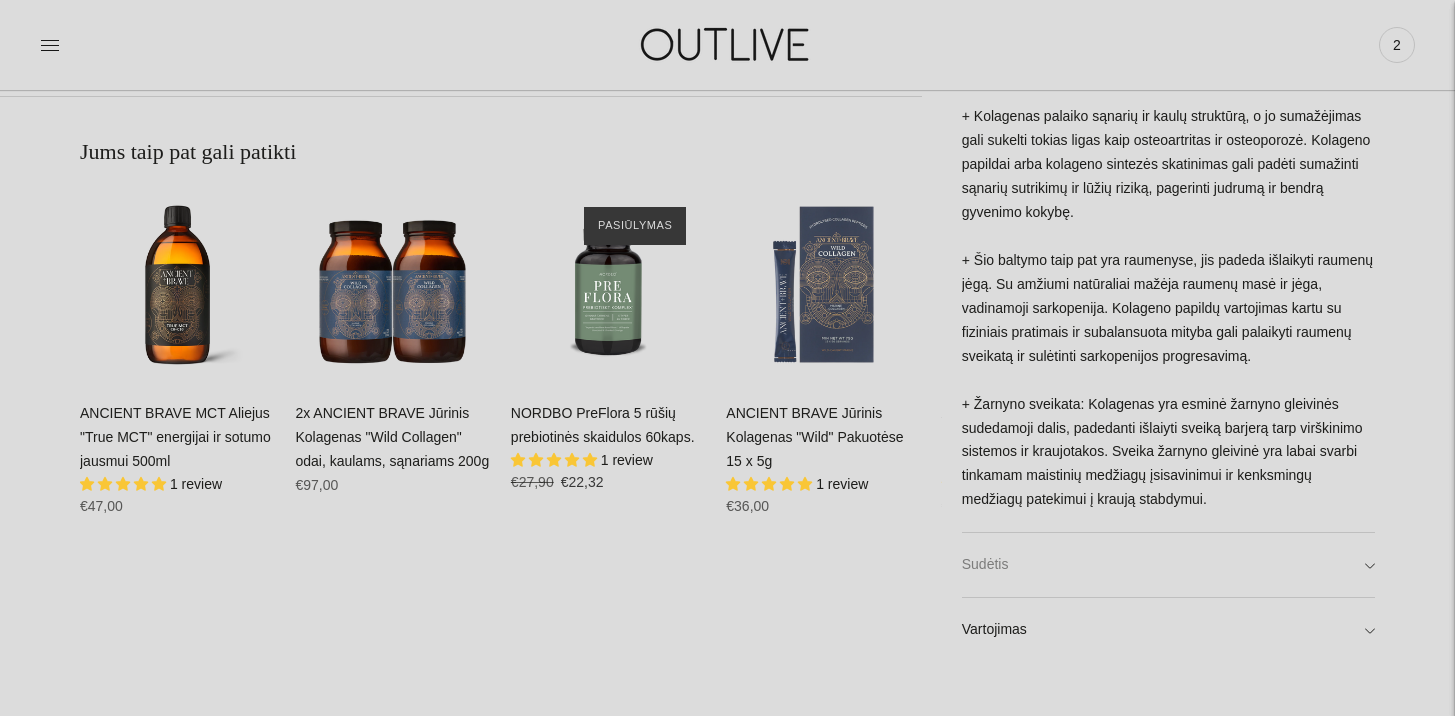 scroll, scrollTop: 1194, scrollLeft: 0, axis: vertical 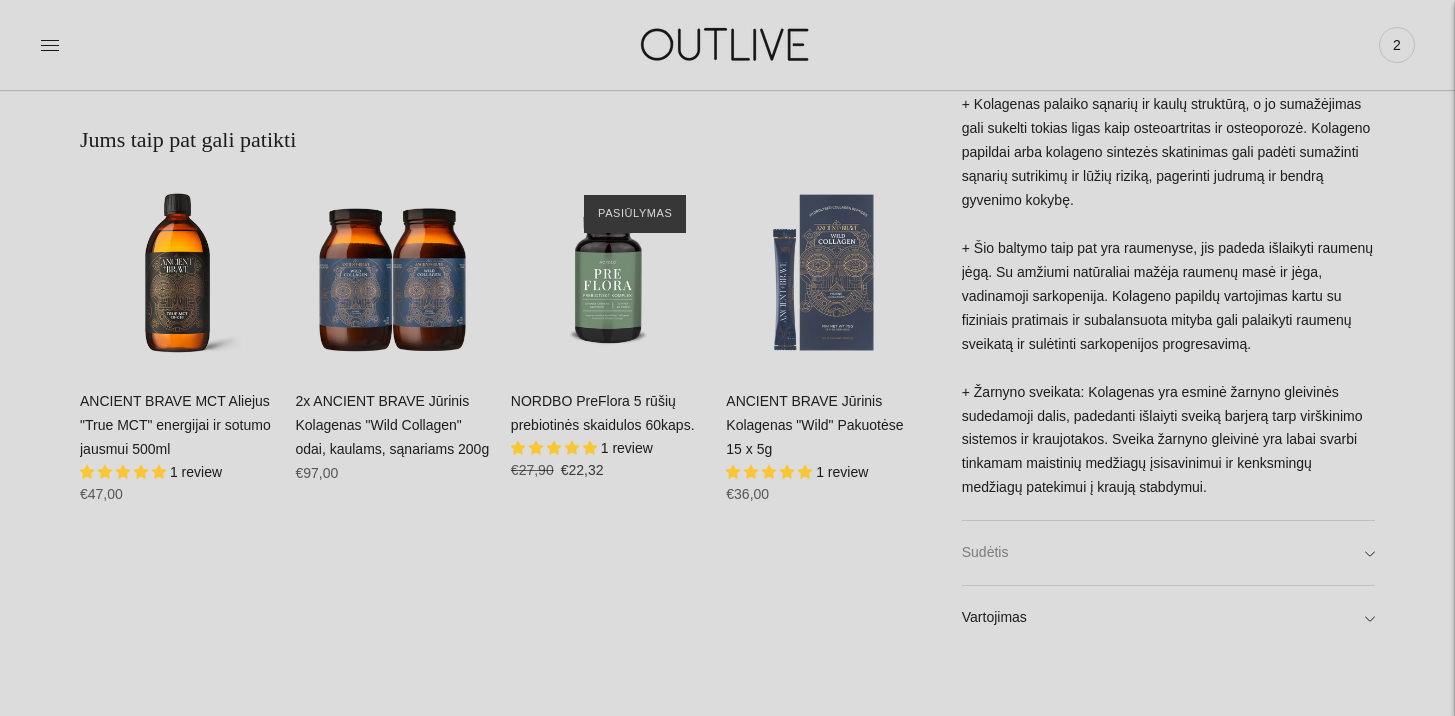 click on "Sudėtis" at bounding box center (1168, 553) 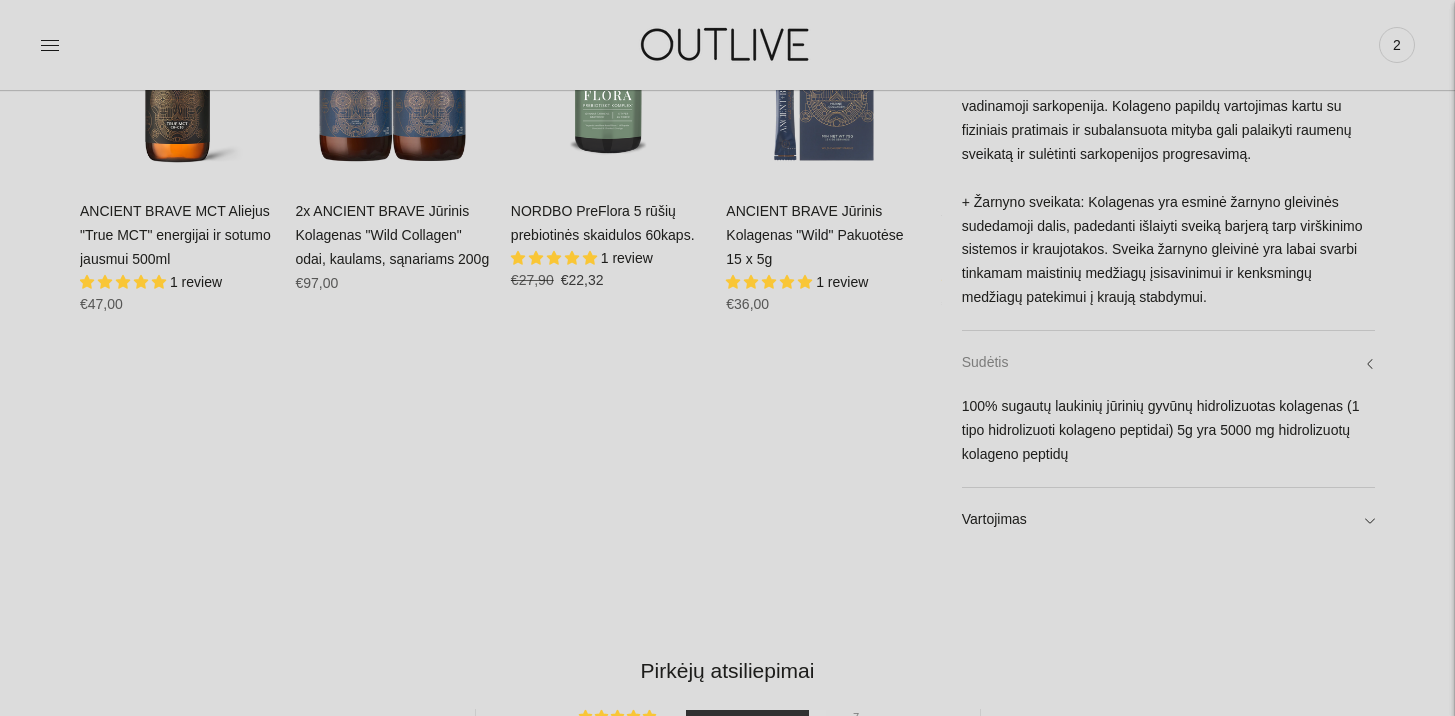 scroll, scrollTop: 1387, scrollLeft: 0, axis: vertical 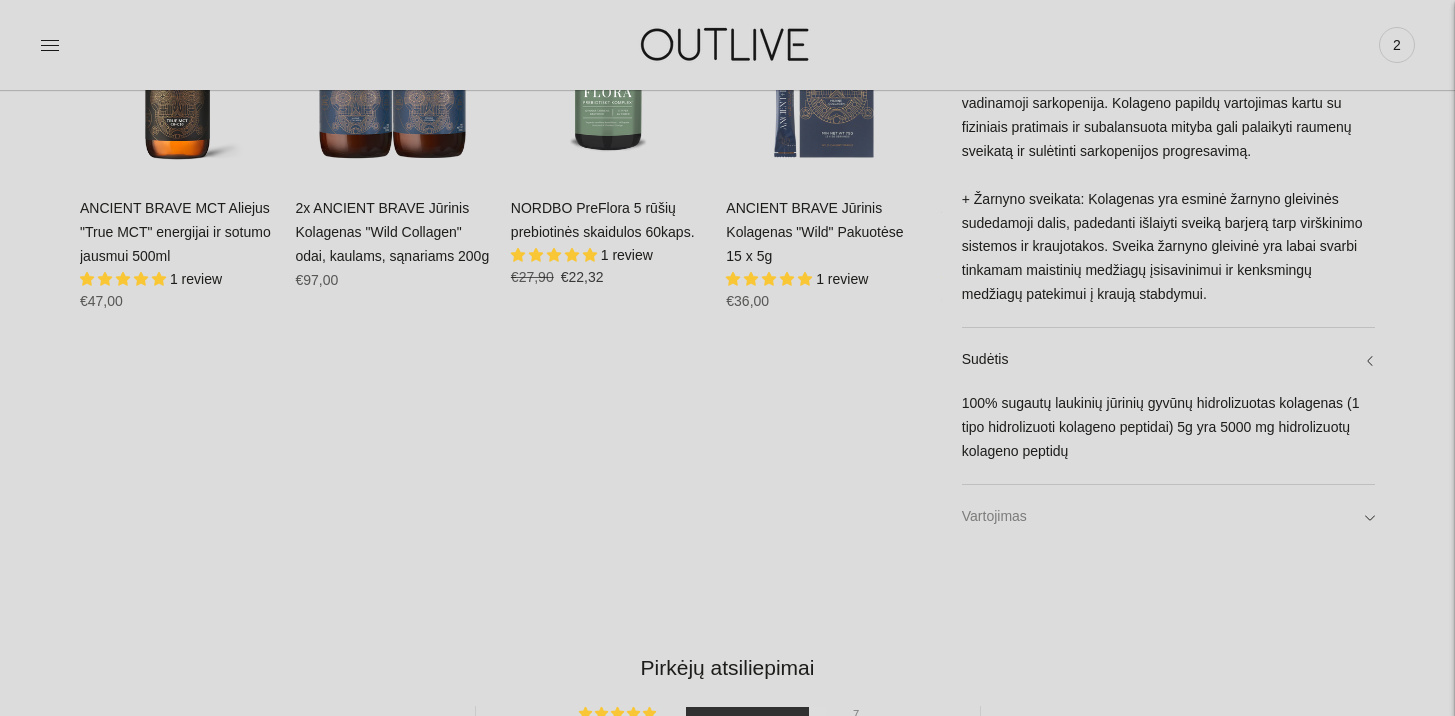 click on "Vartojimas" at bounding box center [1168, 517] 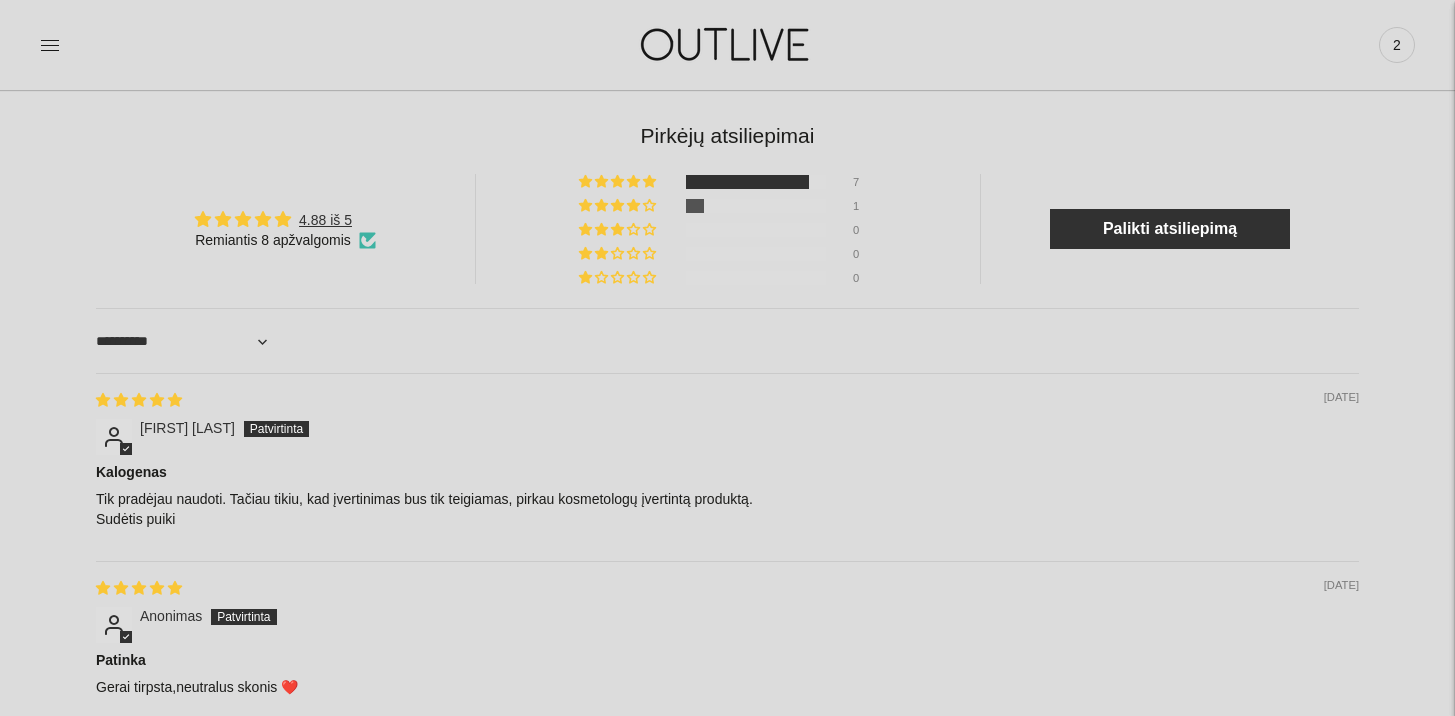 scroll, scrollTop: 2393, scrollLeft: 0, axis: vertical 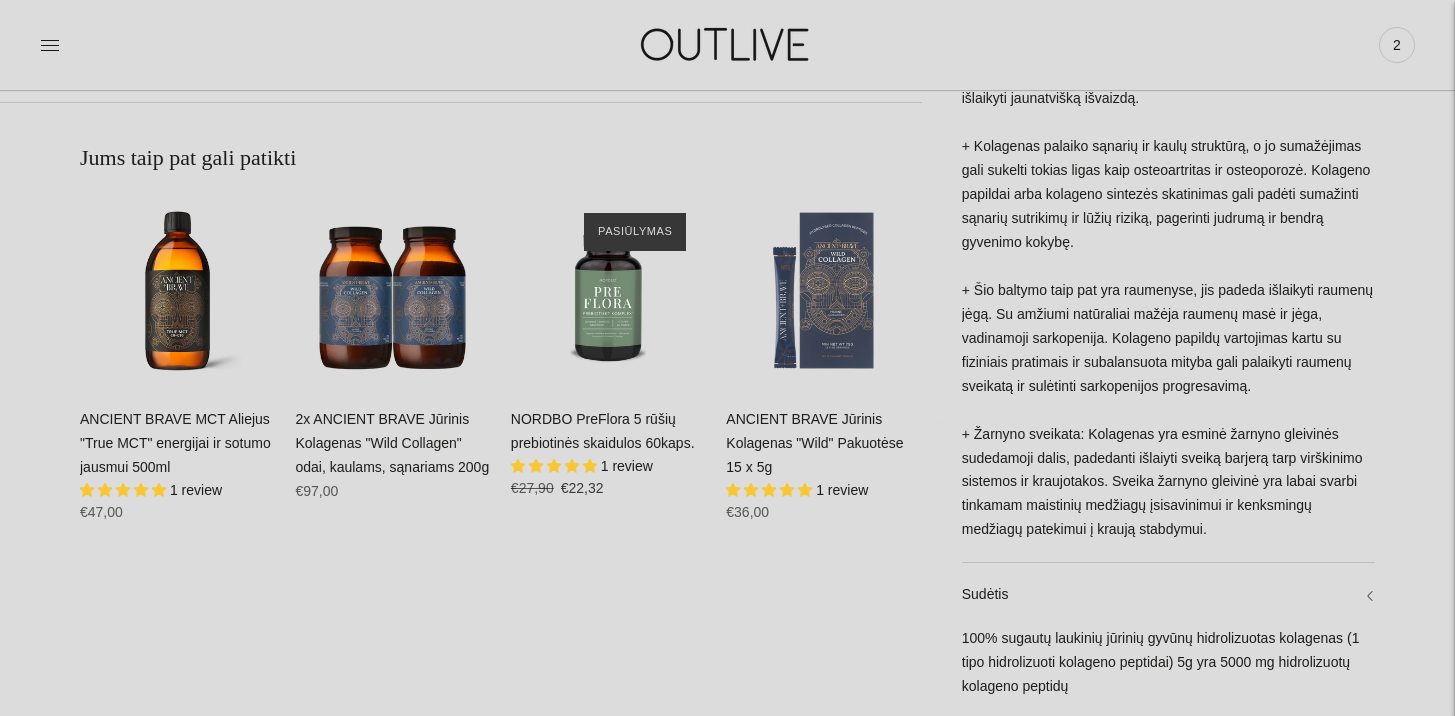 click on "NORDBO PreFlora 5 rūšių prebiotinės skaidulos 60kaps." at bounding box center [603, 431] 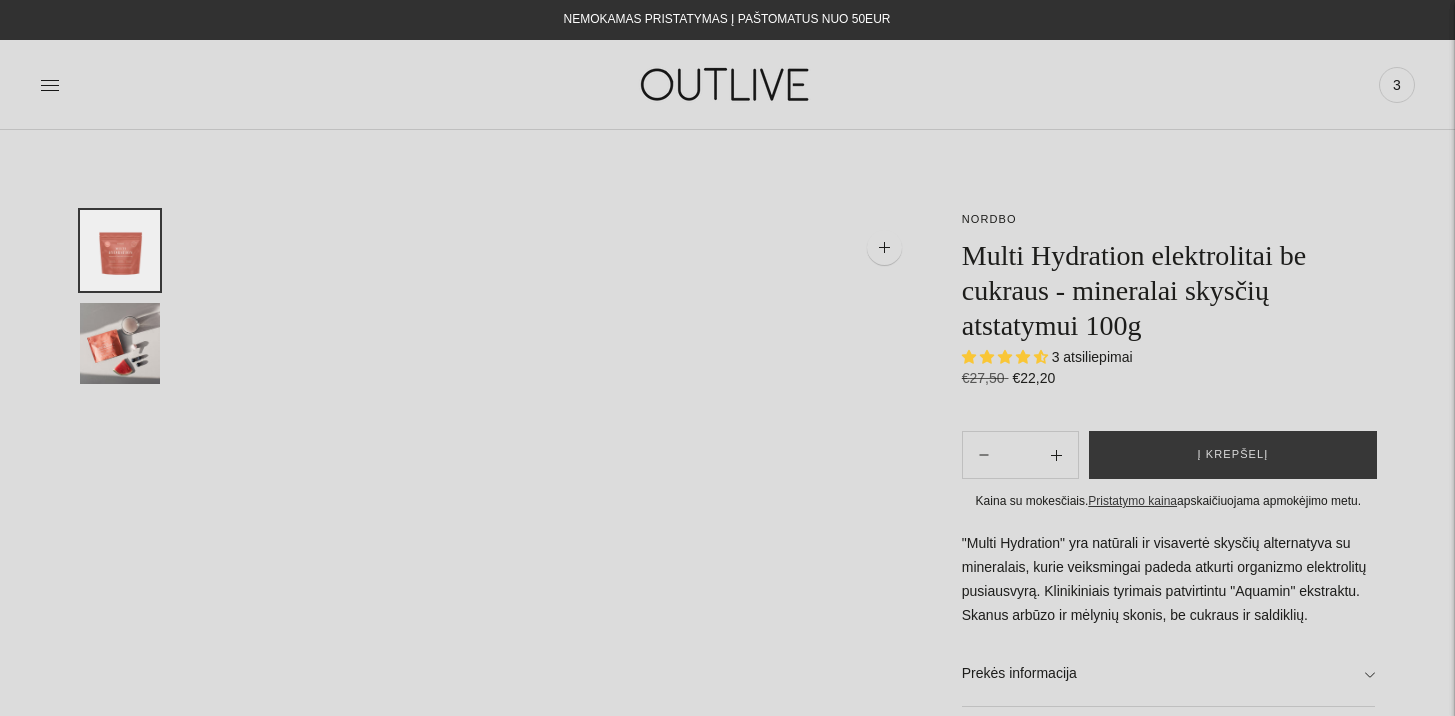 scroll, scrollTop: 0, scrollLeft: 0, axis: both 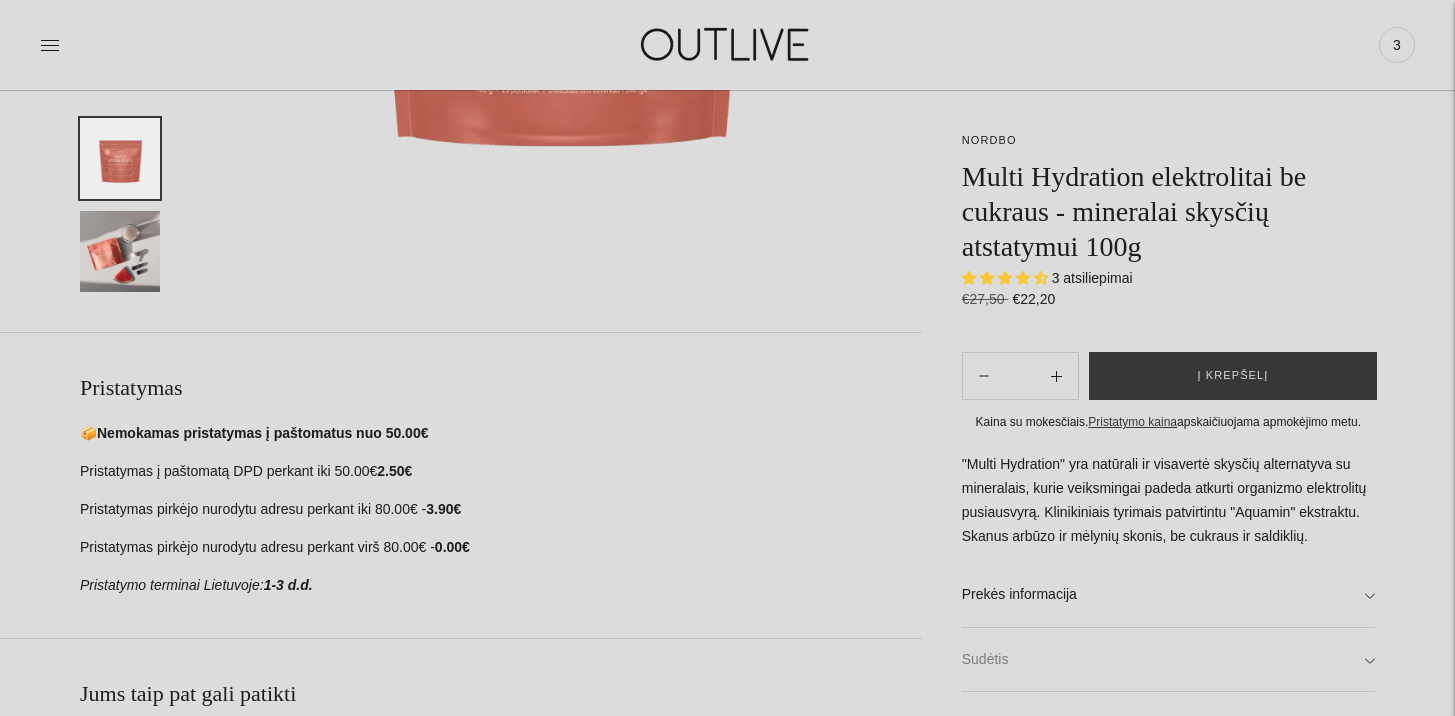click on "Sudėtis" at bounding box center (1168, 660) 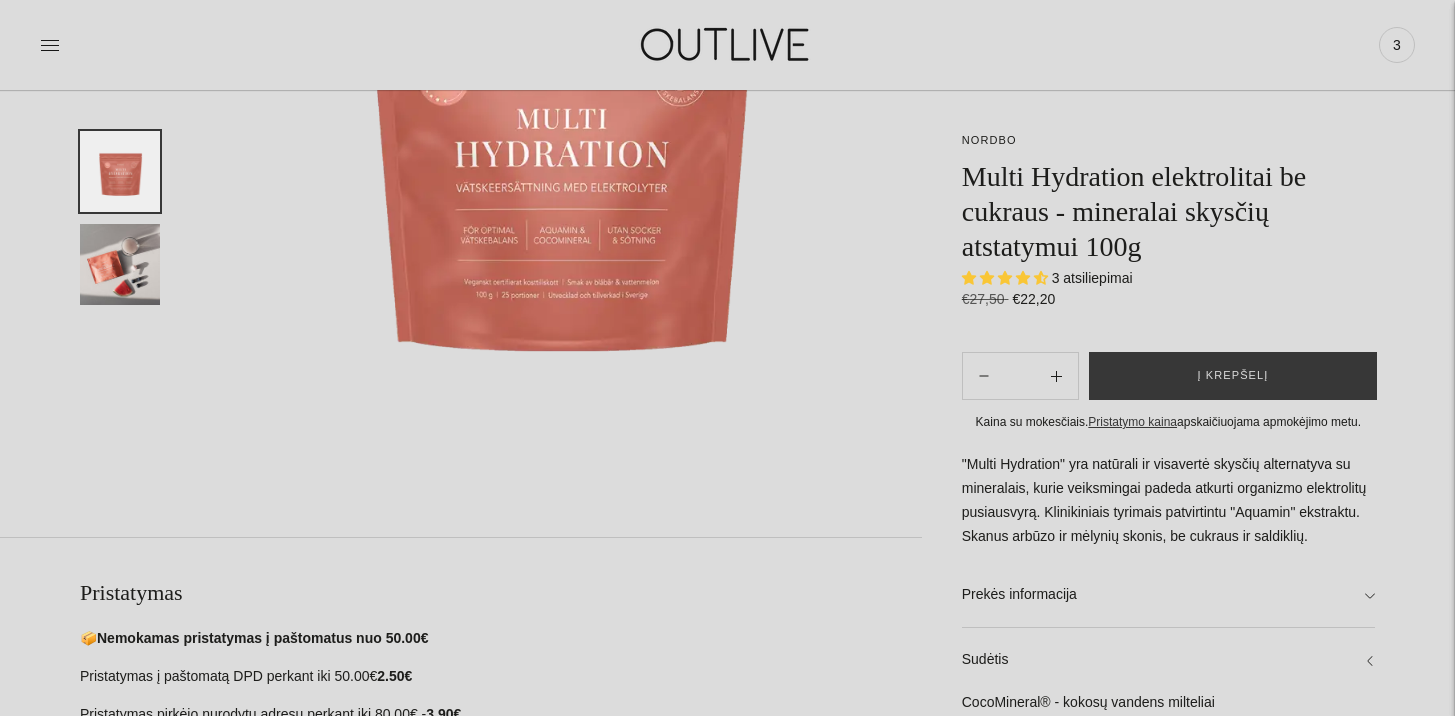 scroll, scrollTop: 0, scrollLeft: 0, axis: both 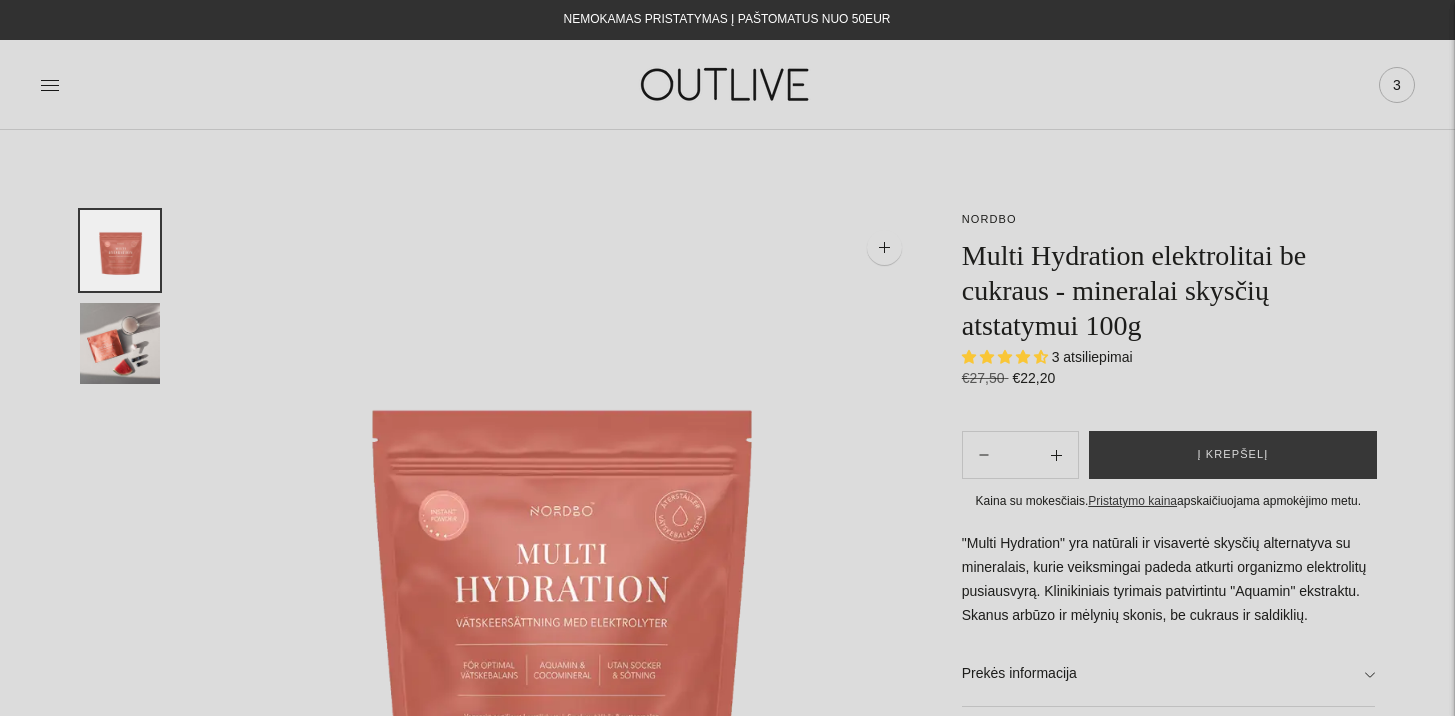click on "3" at bounding box center [1397, 85] 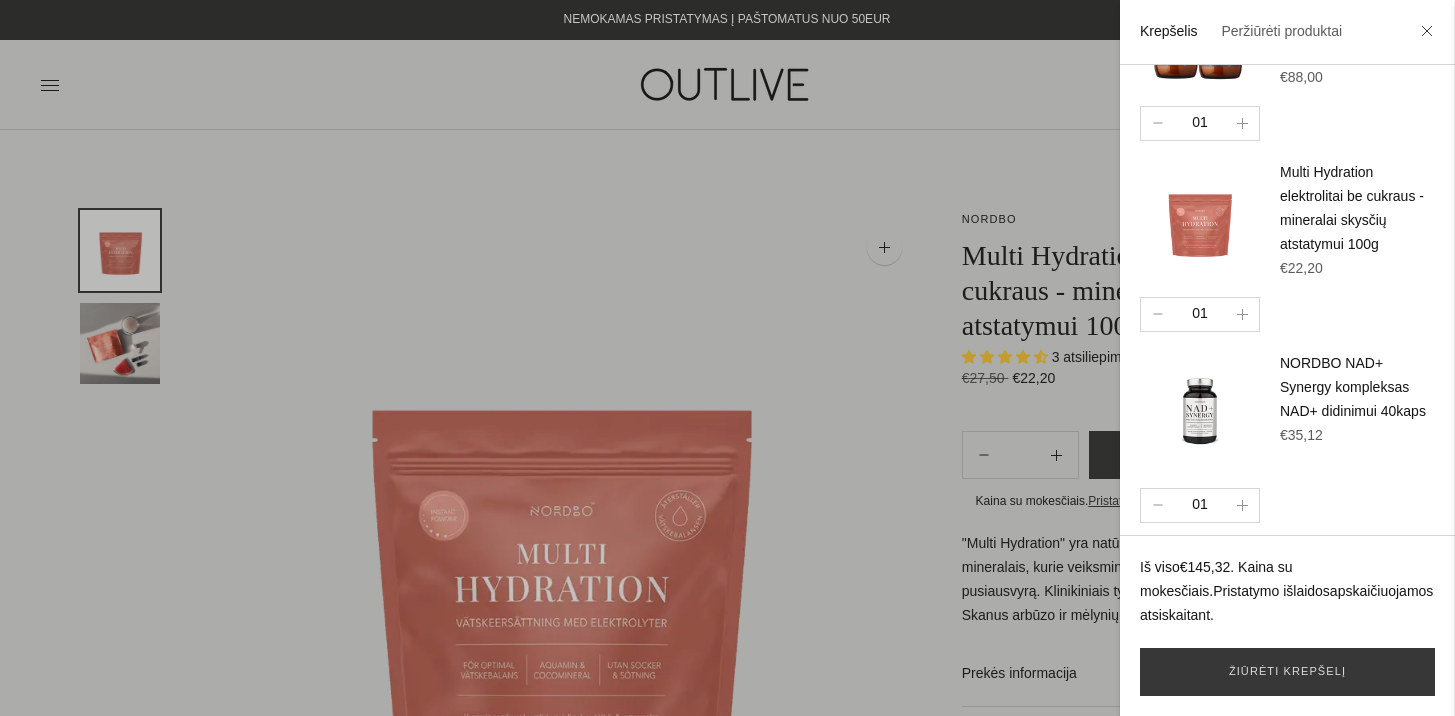 scroll, scrollTop: 114, scrollLeft: 0, axis: vertical 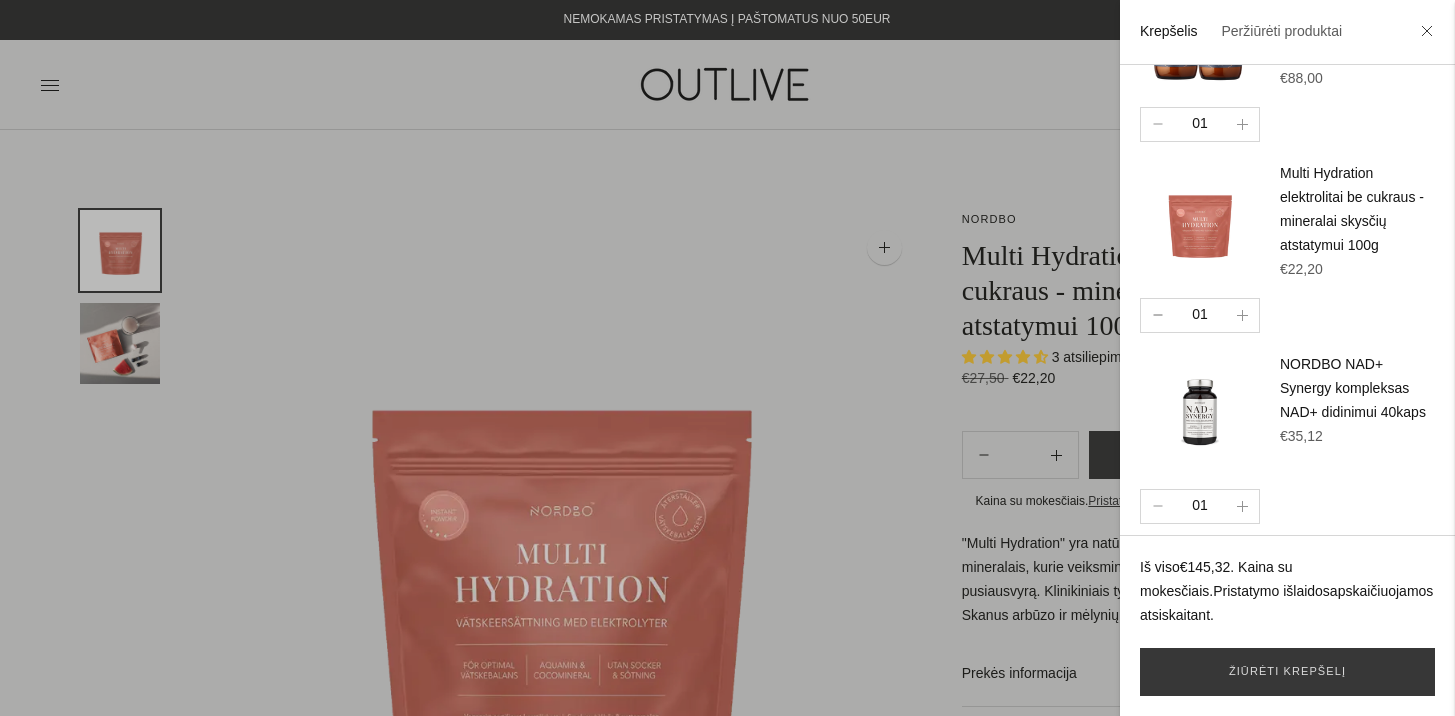 click at bounding box center [1157, 315] 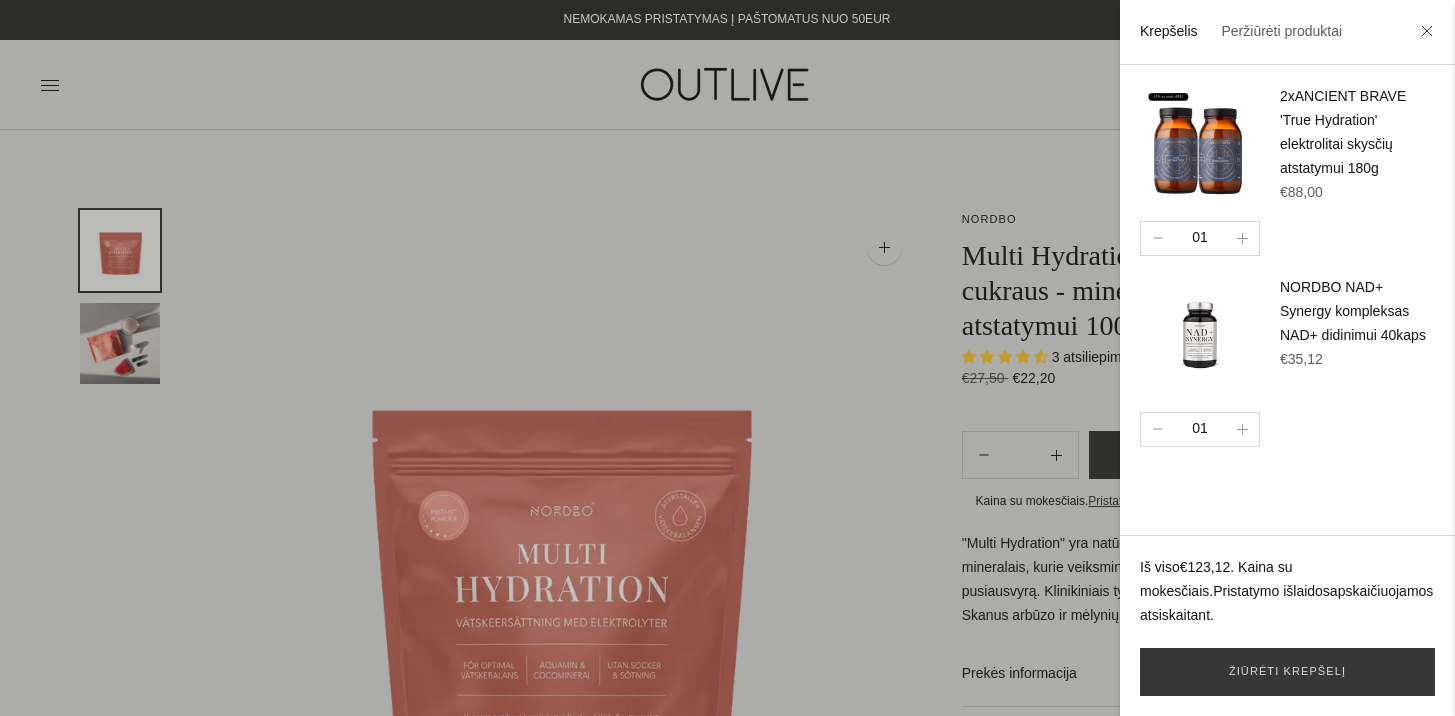 scroll, scrollTop: 0, scrollLeft: 0, axis: both 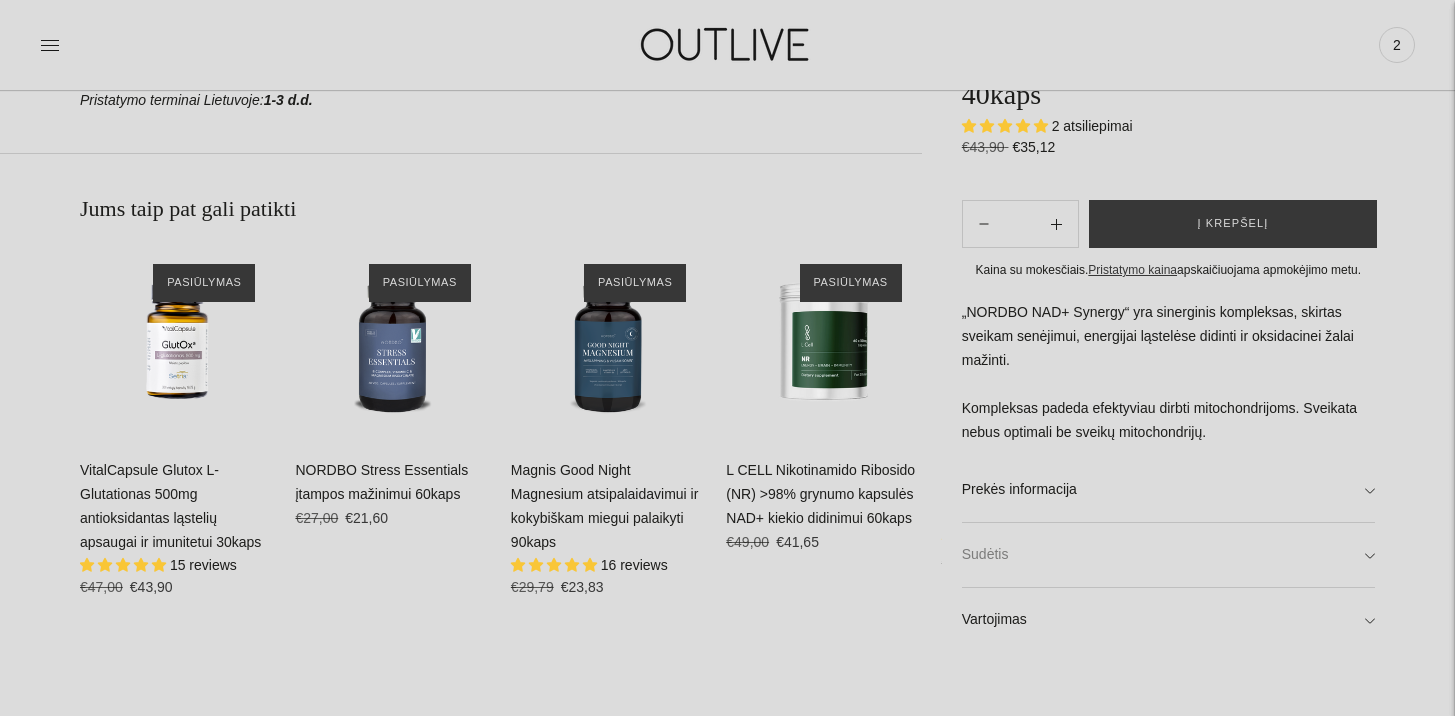 click on "Sudėtis" at bounding box center [1168, 556] 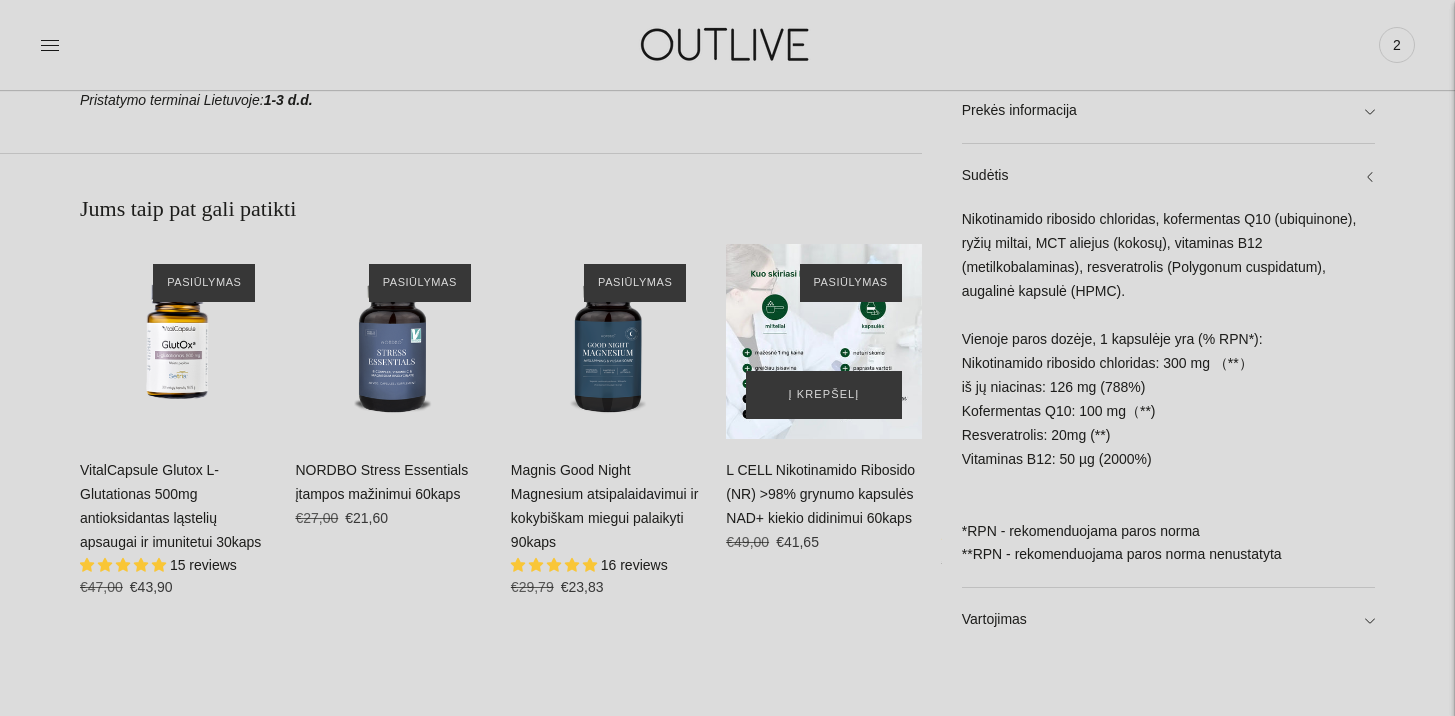 click at bounding box center (823, 341) 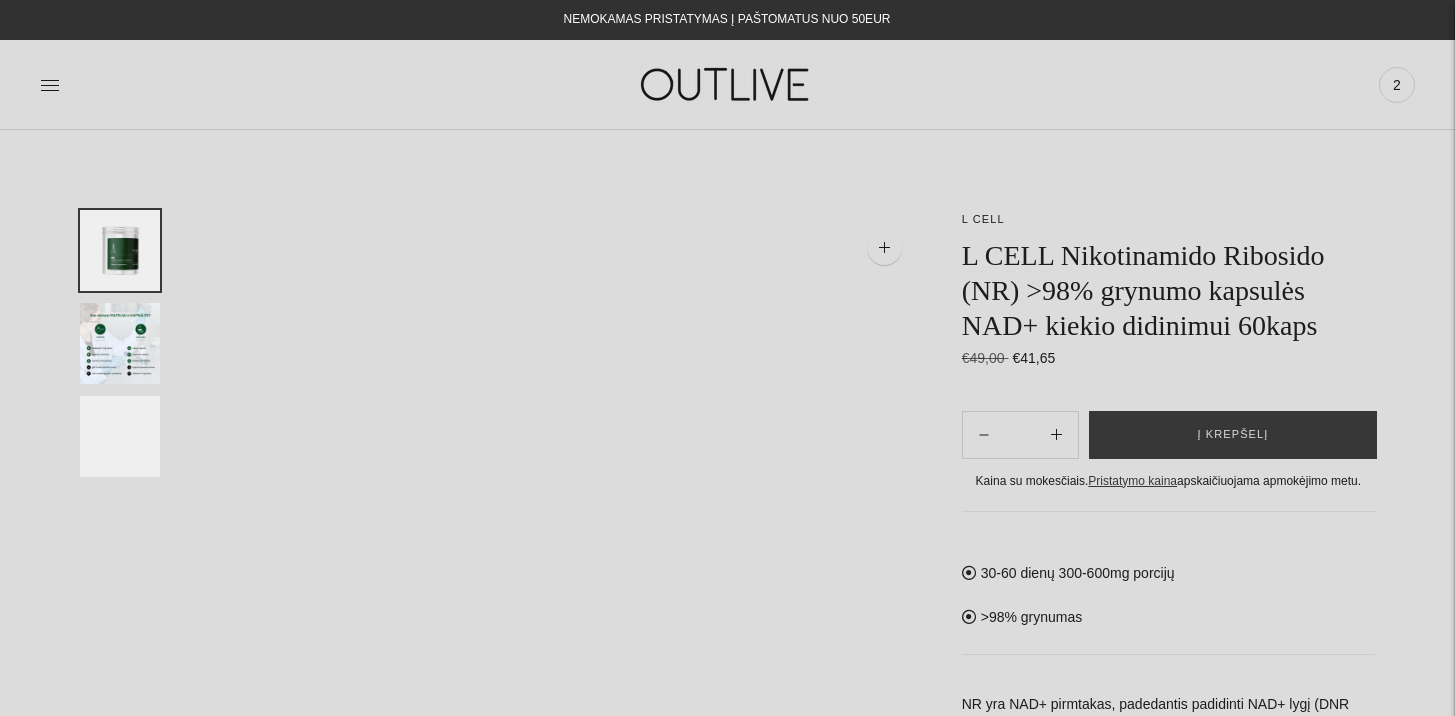 scroll, scrollTop: 0, scrollLeft: 0, axis: both 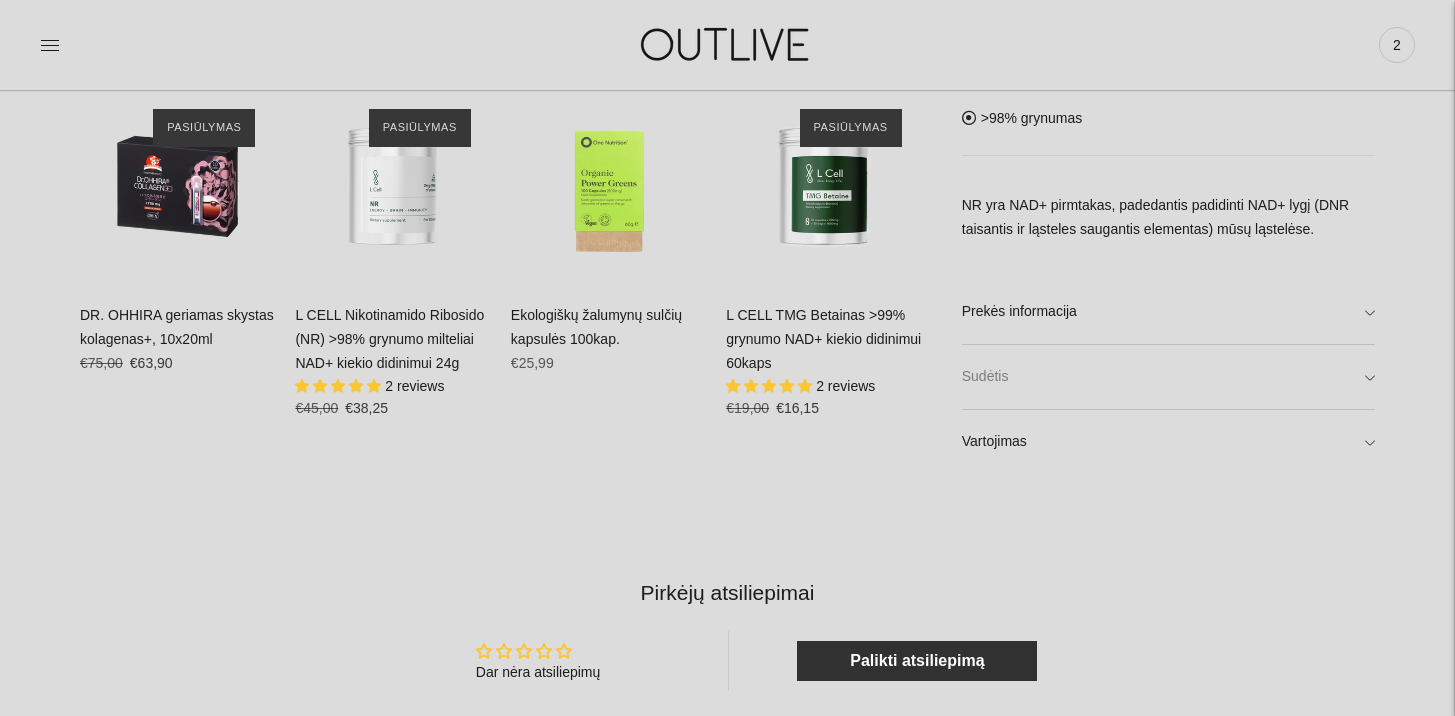 click on "Sudėtis" at bounding box center [1168, 377] 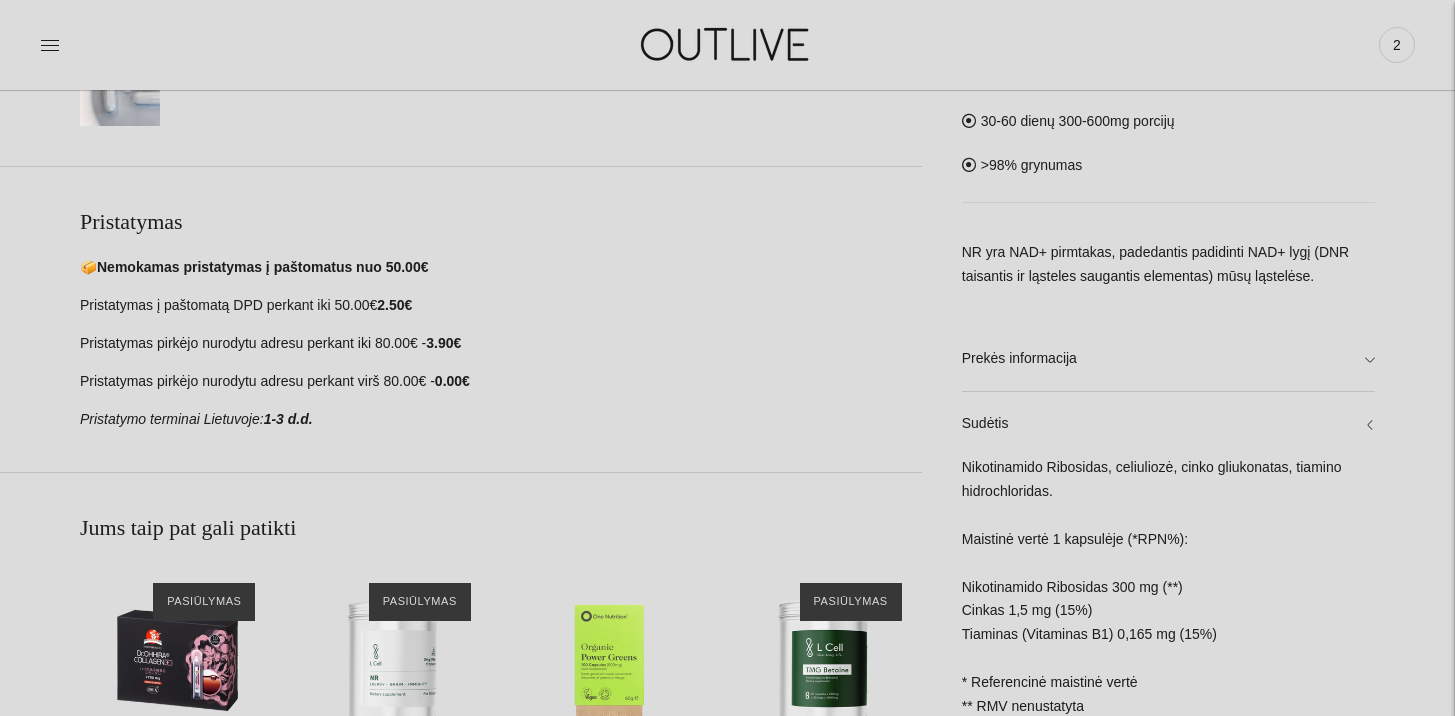 scroll, scrollTop: 805, scrollLeft: 0, axis: vertical 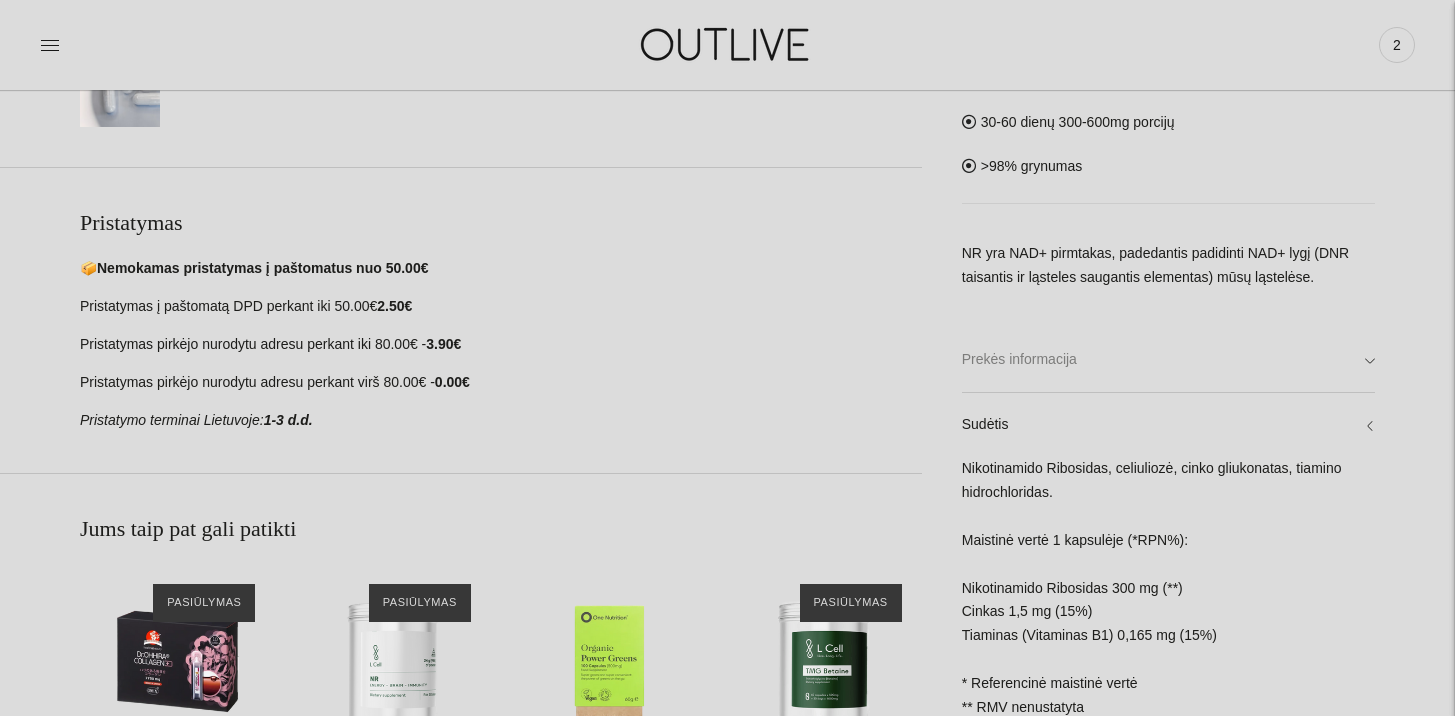 click on "Prekės informacija" at bounding box center [1168, 360] 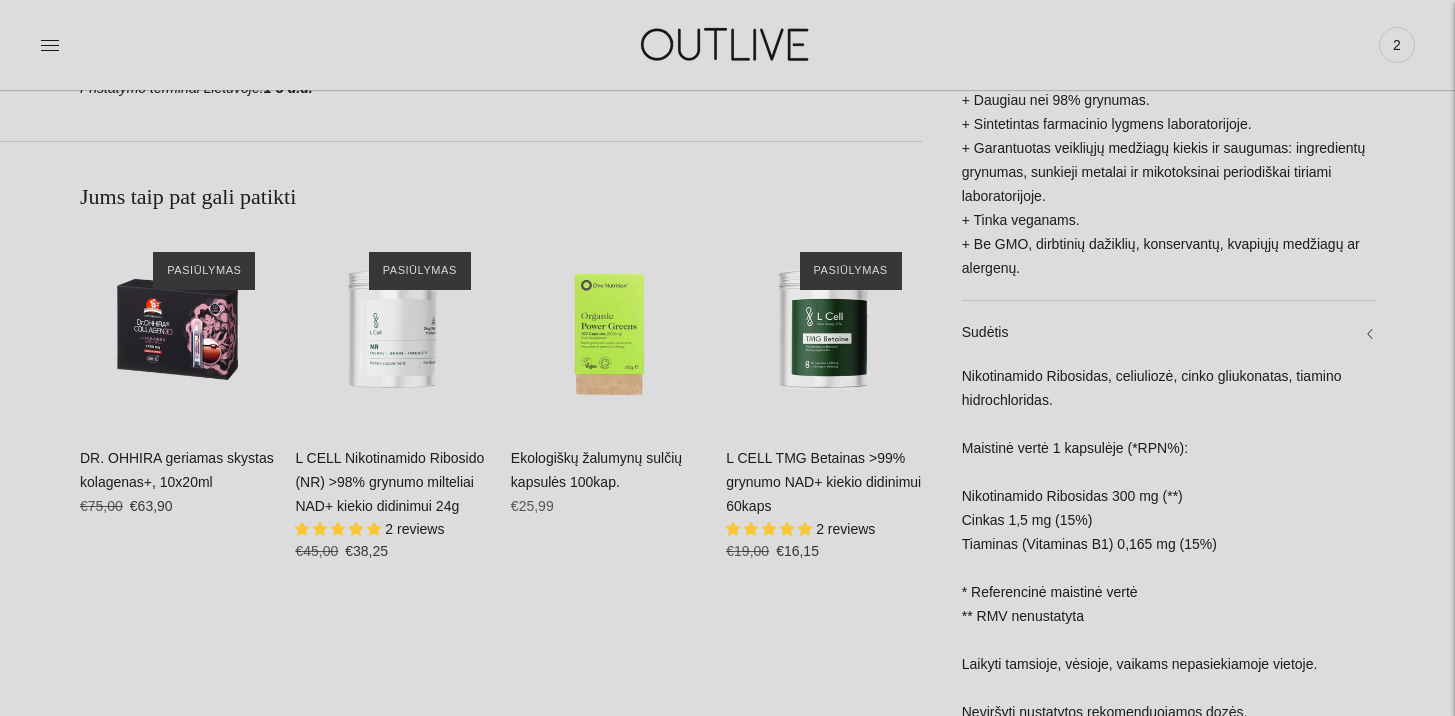 scroll, scrollTop: 1332, scrollLeft: 0, axis: vertical 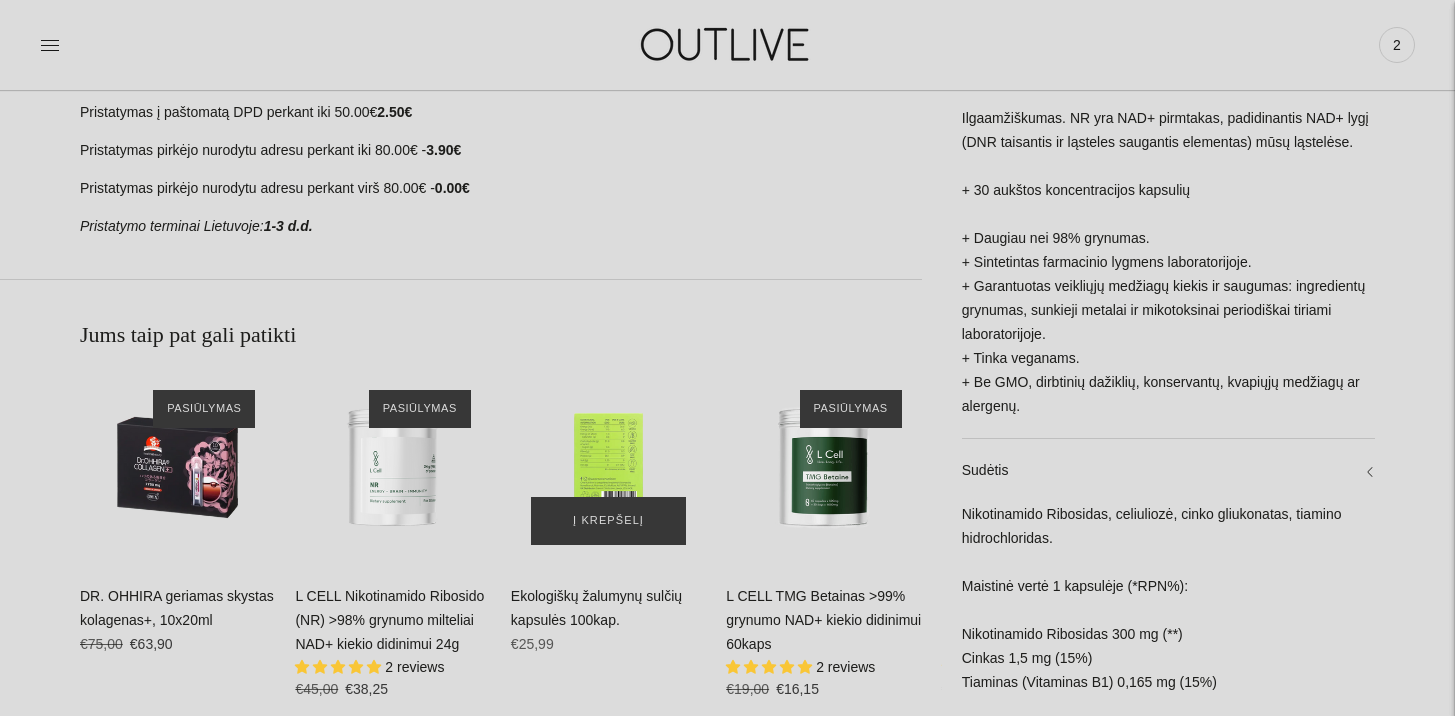 click at bounding box center (608, 467) 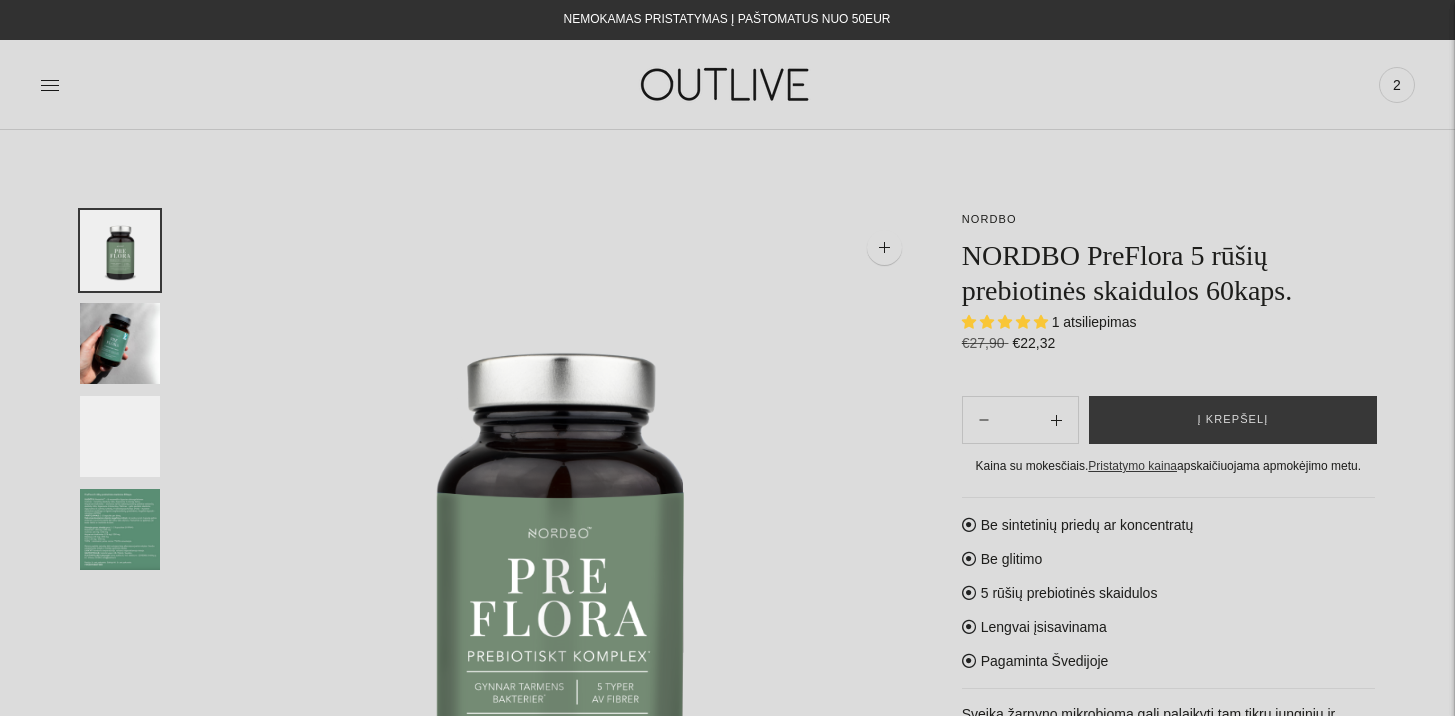 scroll, scrollTop: 0, scrollLeft: 0, axis: both 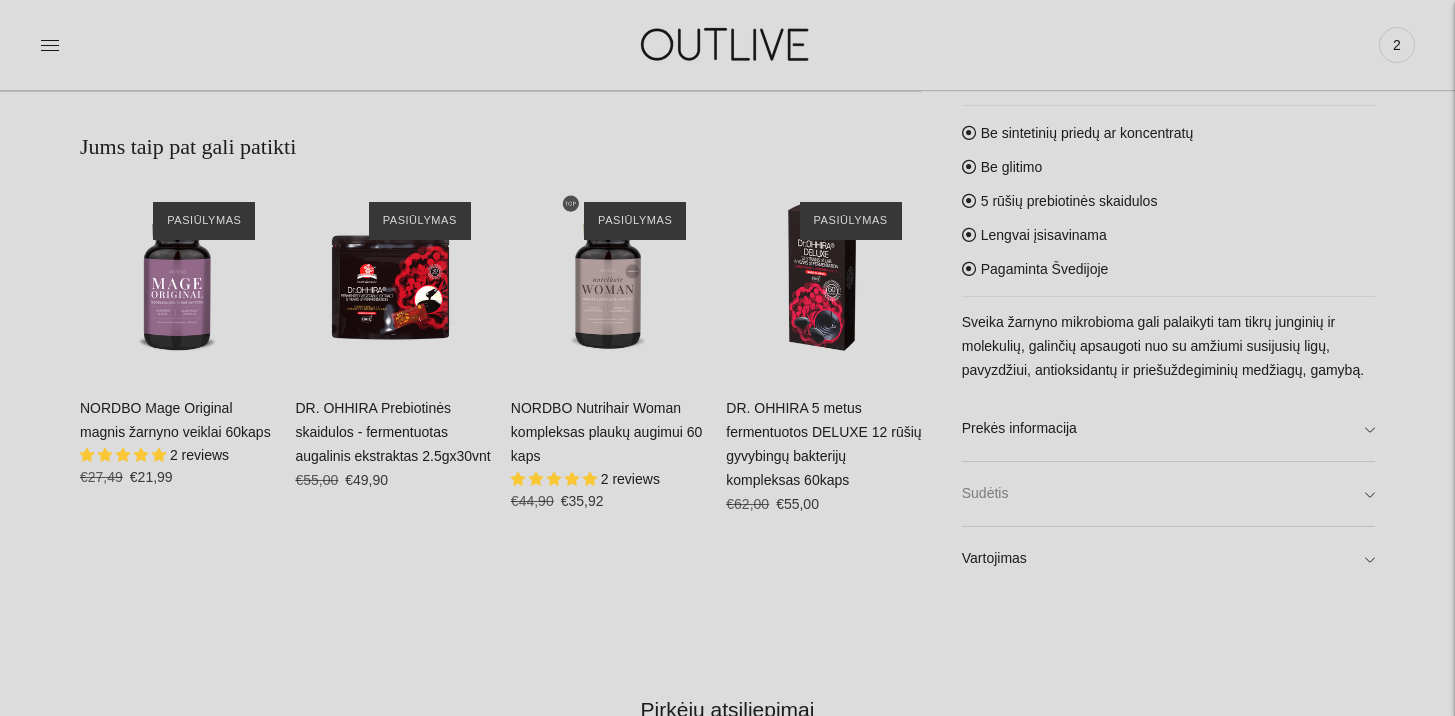 click on "Sudėtis" at bounding box center [1168, 494] 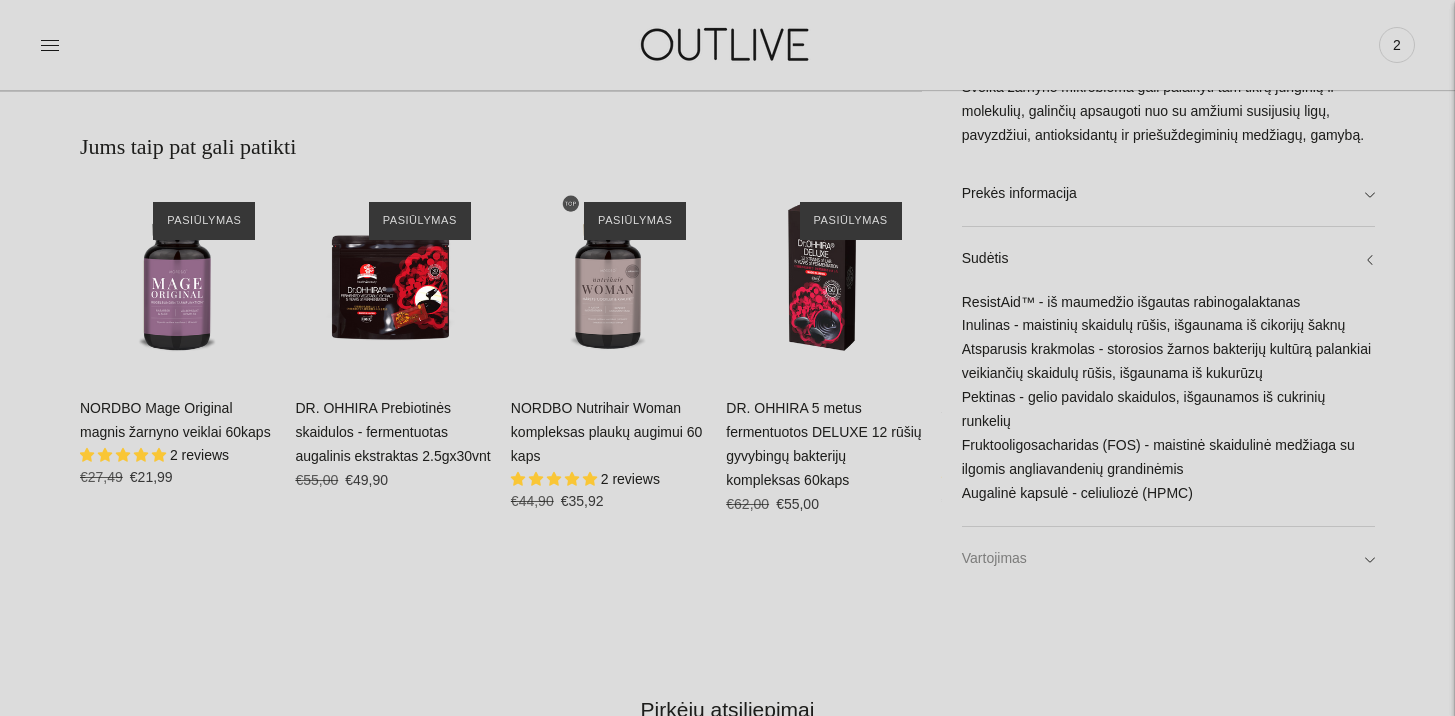 click on "Vartojimas" at bounding box center [1168, 559] 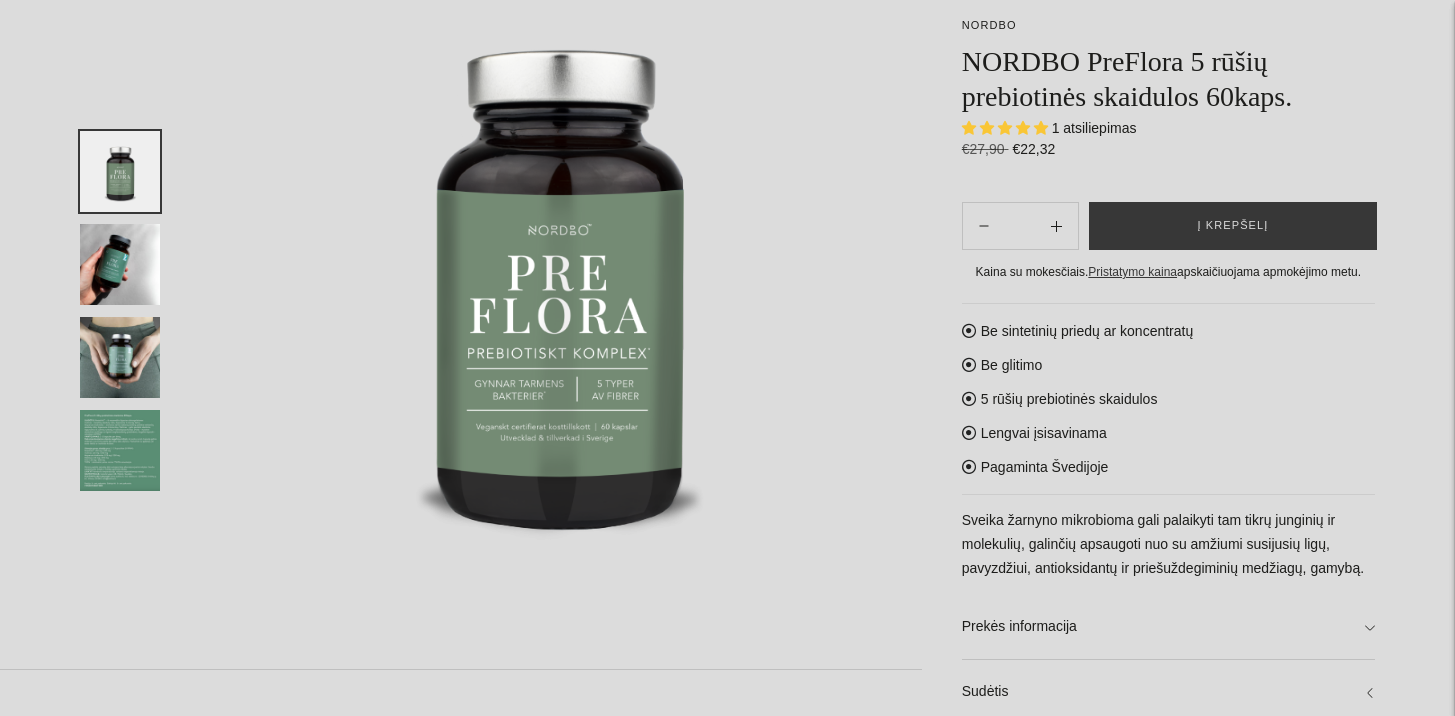 scroll, scrollTop: 0, scrollLeft: 0, axis: both 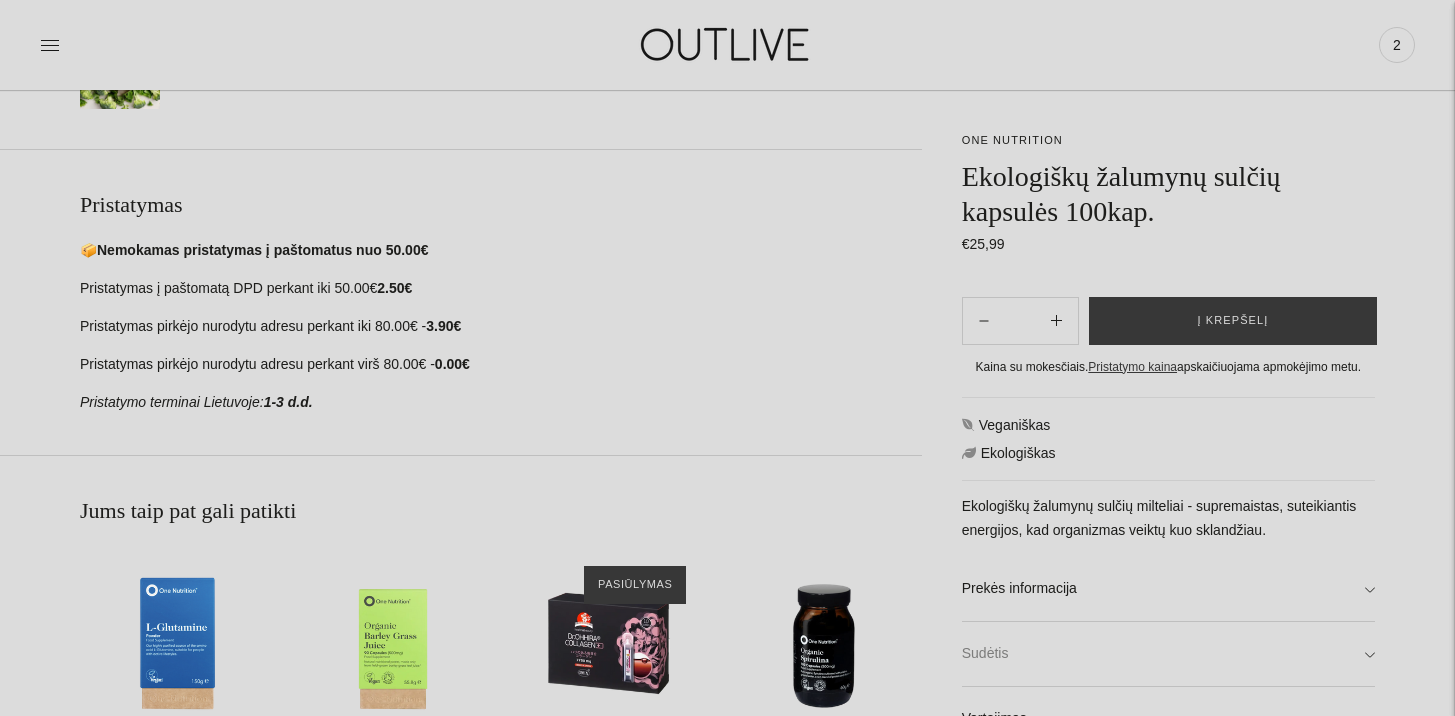 click on "Sudėtis" at bounding box center [1168, 654] 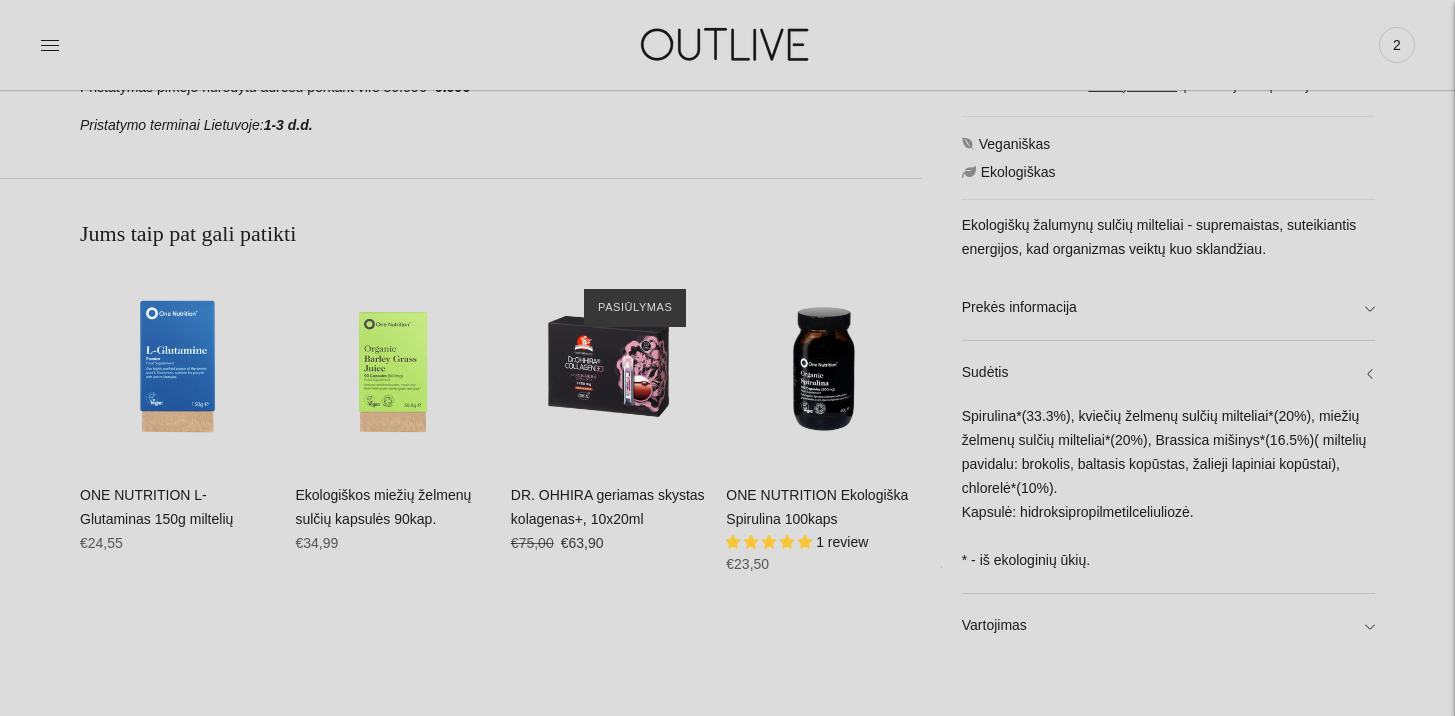 scroll, scrollTop: 0, scrollLeft: 0, axis: both 